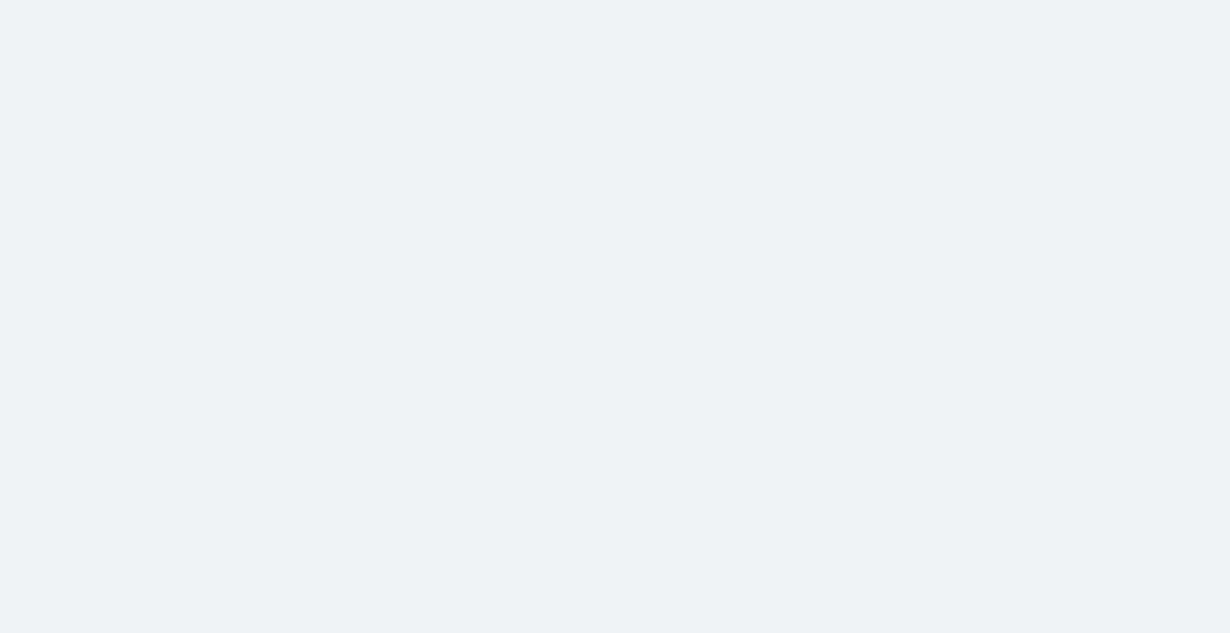 scroll, scrollTop: 0, scrollLeft: 0, axis: both 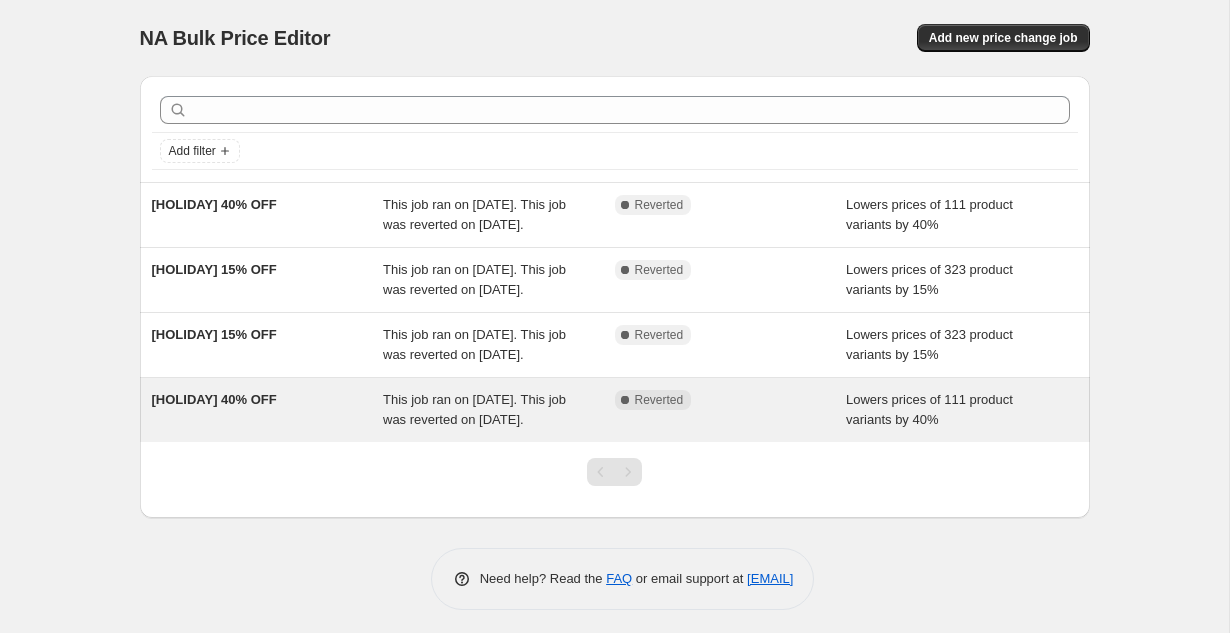 click on "Lowers prices of 111 product variants by 40%" at bounding box center [962, 410] 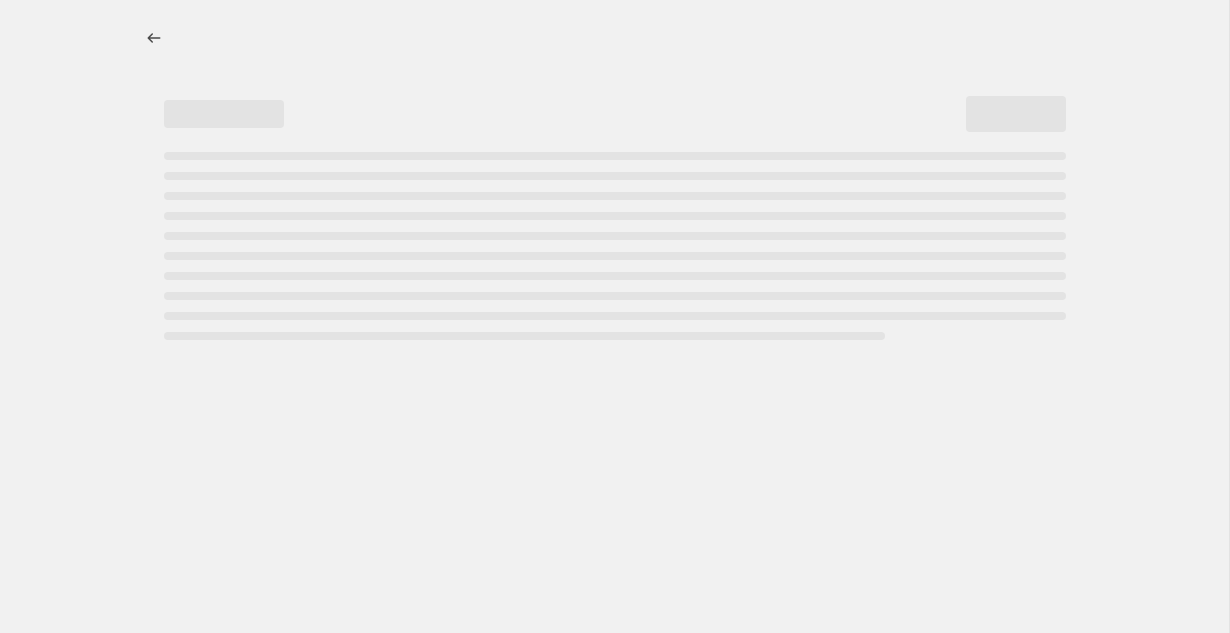 select on "percentage" 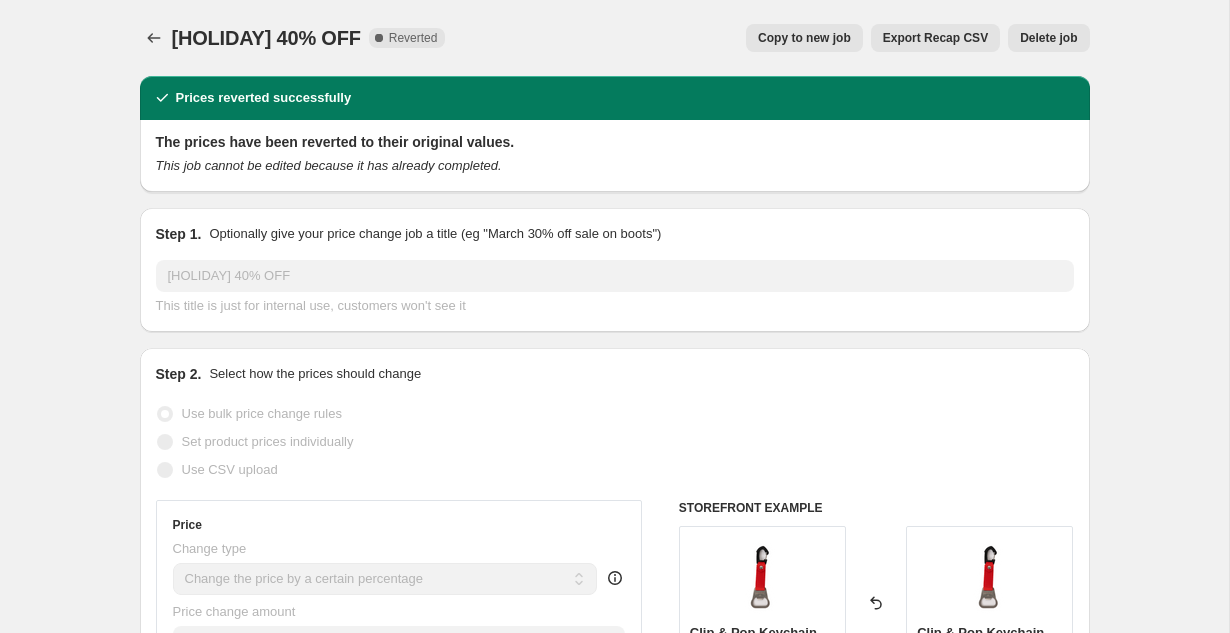 click on "Copy to new job" at bounding box center (804, 38) 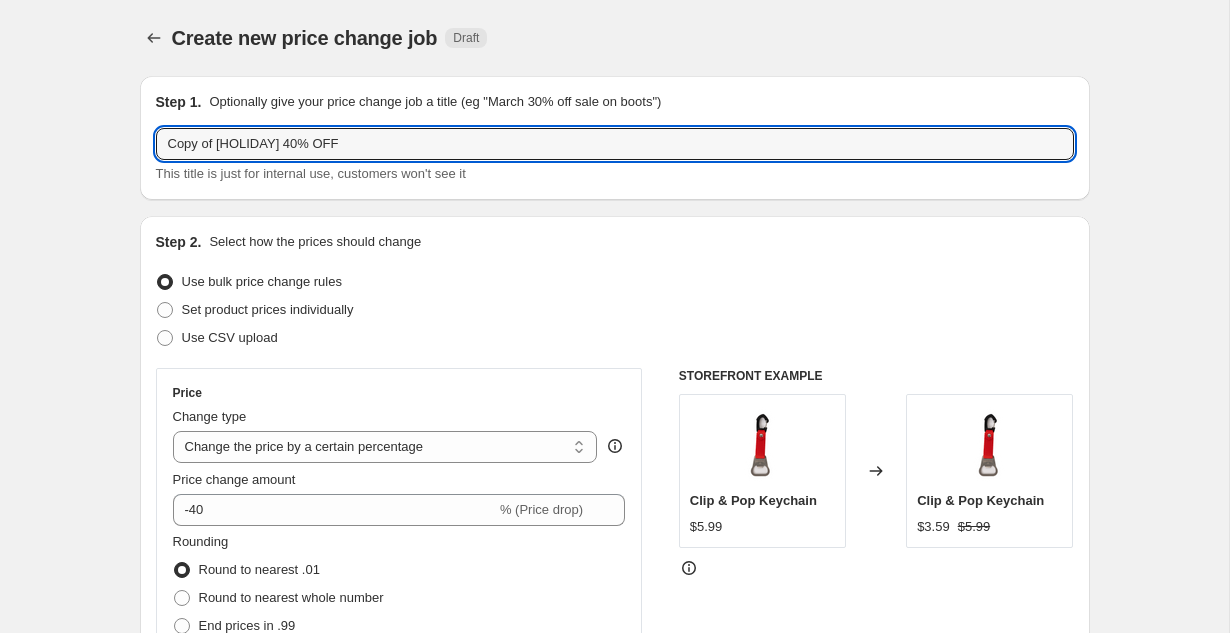 drag, startPoint x: 284, startPoint y: 146, endPoint x: 154, endPoint y: 153, distance: 130.18832 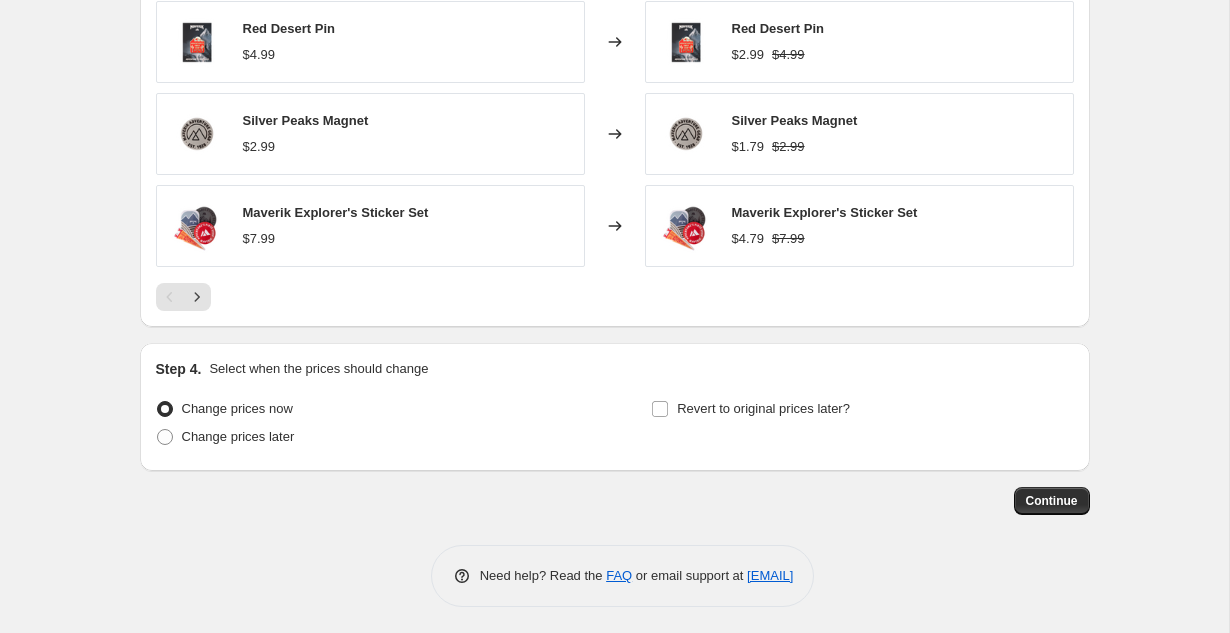 scroll, scrollTop: 1591, scrollLeft: 0, axis: vertical 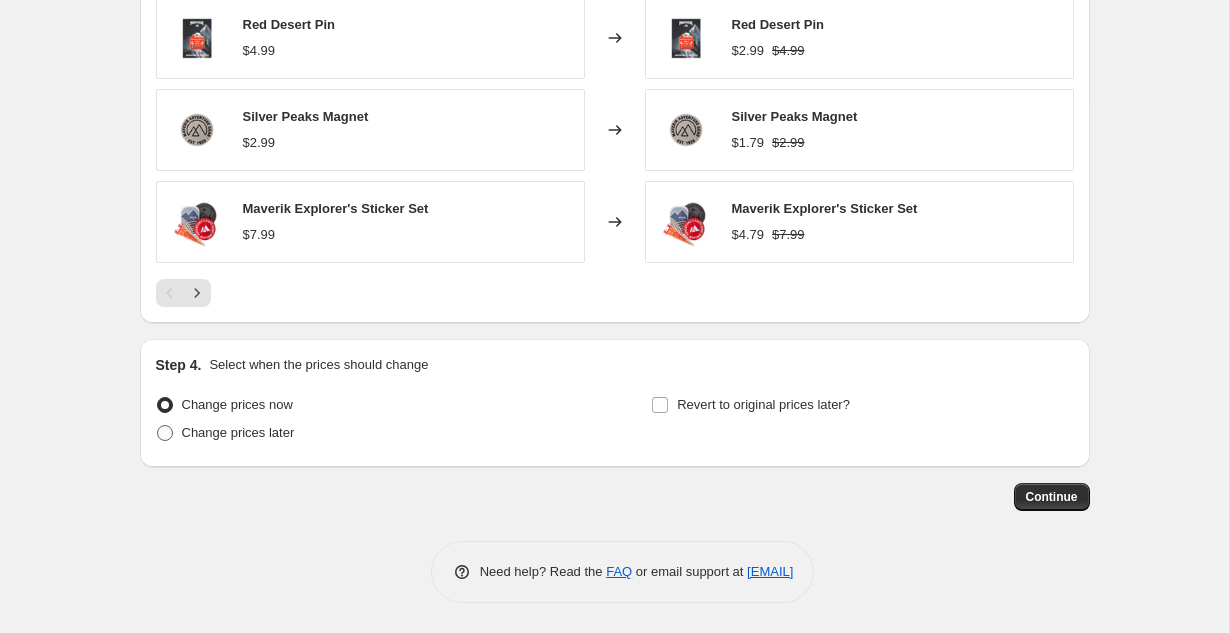 type on "[HOLIDAY] 40% OFF" 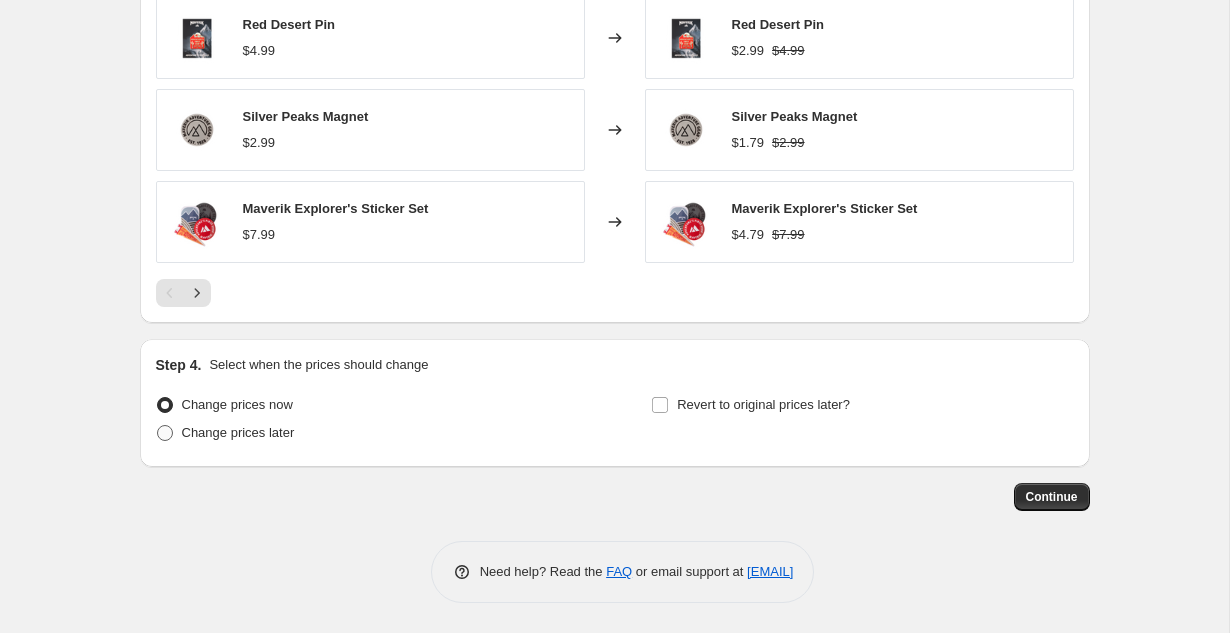 radio on "true" 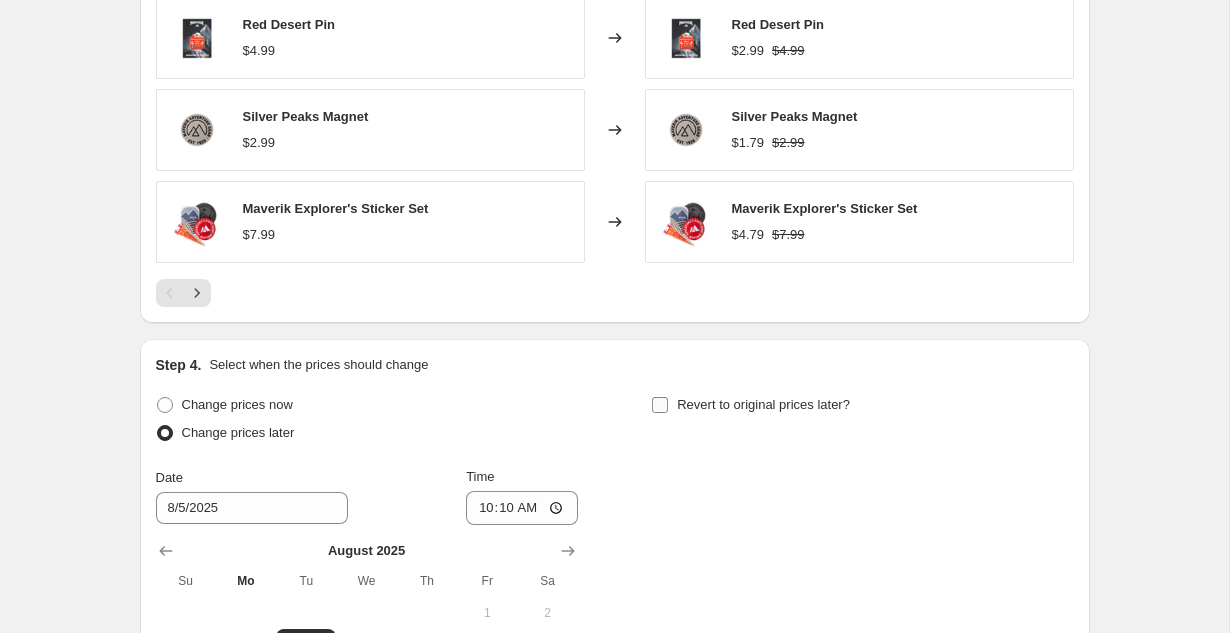 click on "Revert to original prices later?" at bounding box center (660, 405) 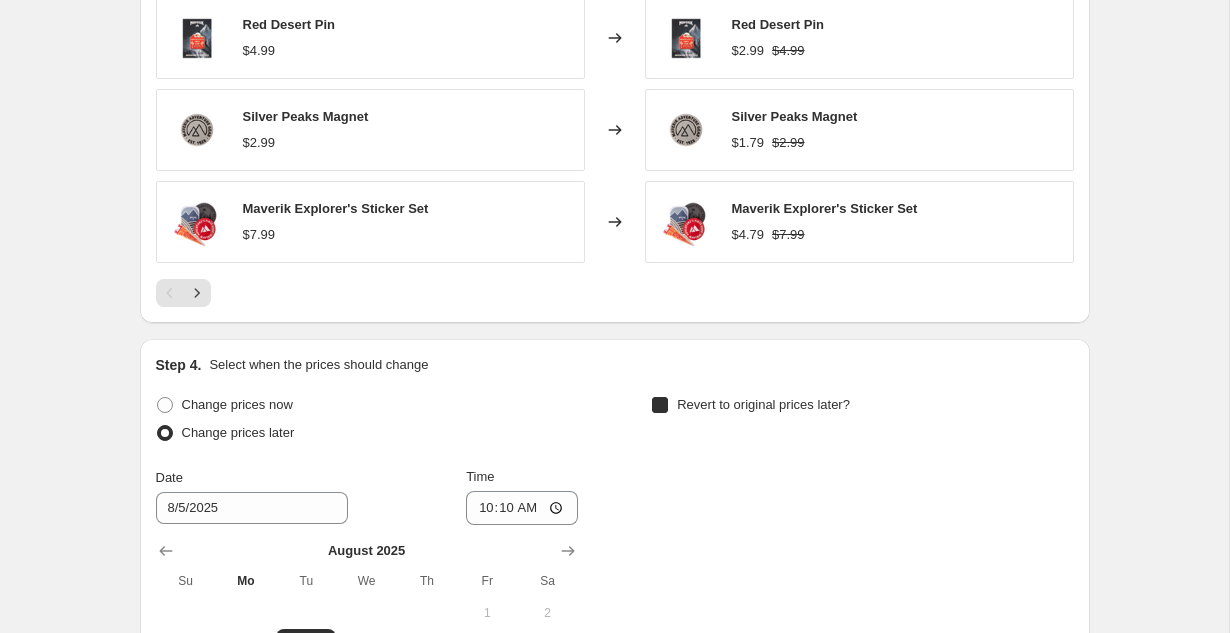 checkbox on "true" 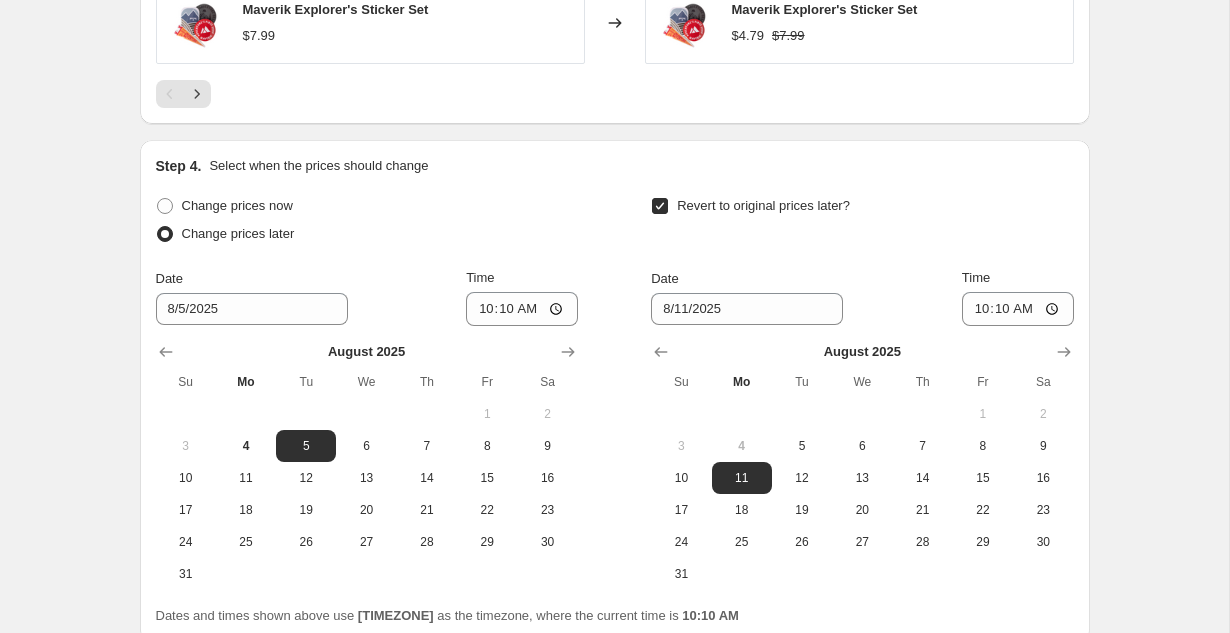 scroll, scrollTop: 1793, scrollLeft: 0, axis: vertical 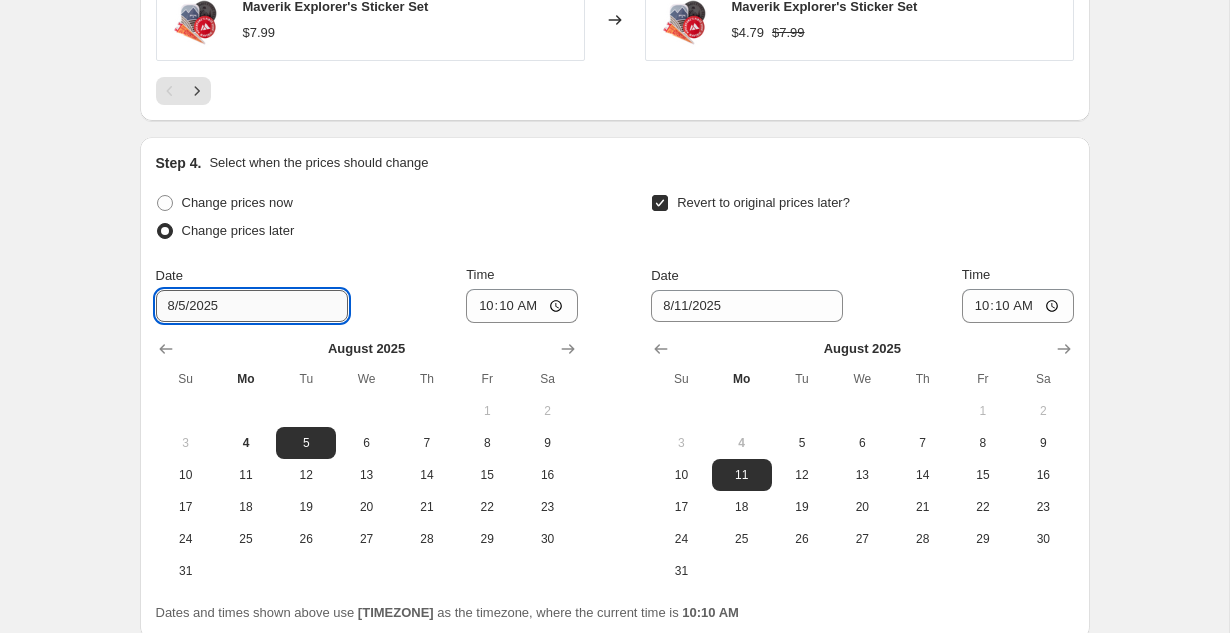 click on "8/5/2025" at bounding box center [252, 306] 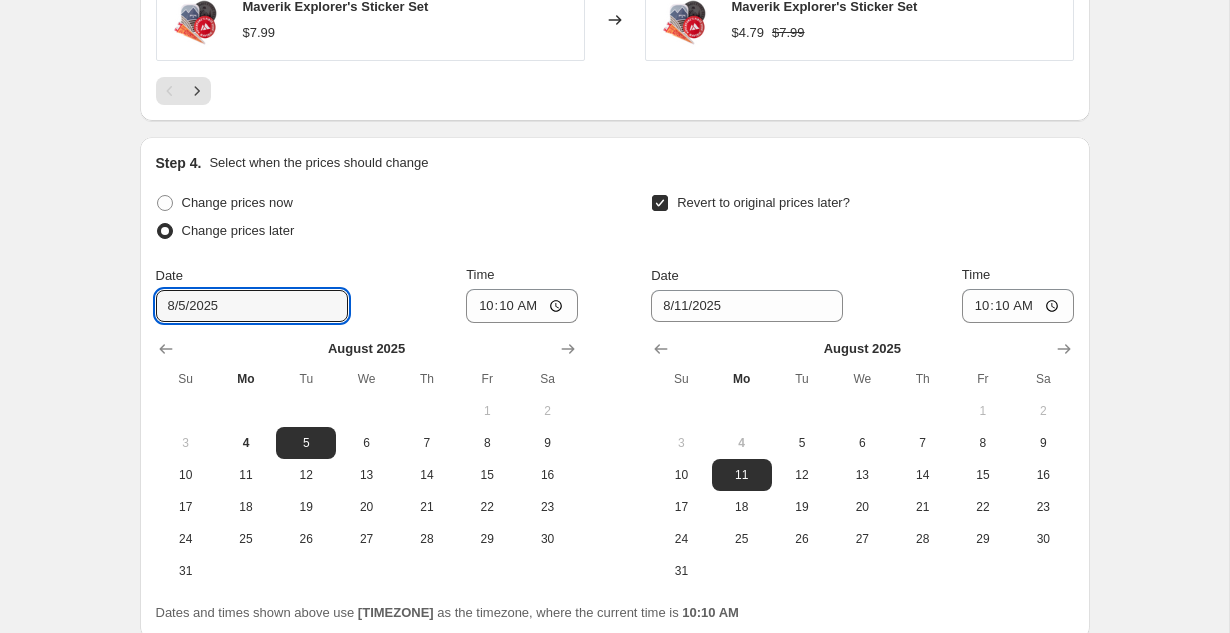 drag, startPoint x: 250, startPoint y: 312, endPoint x: 103, endPoint y: 306, distance: 147.12239 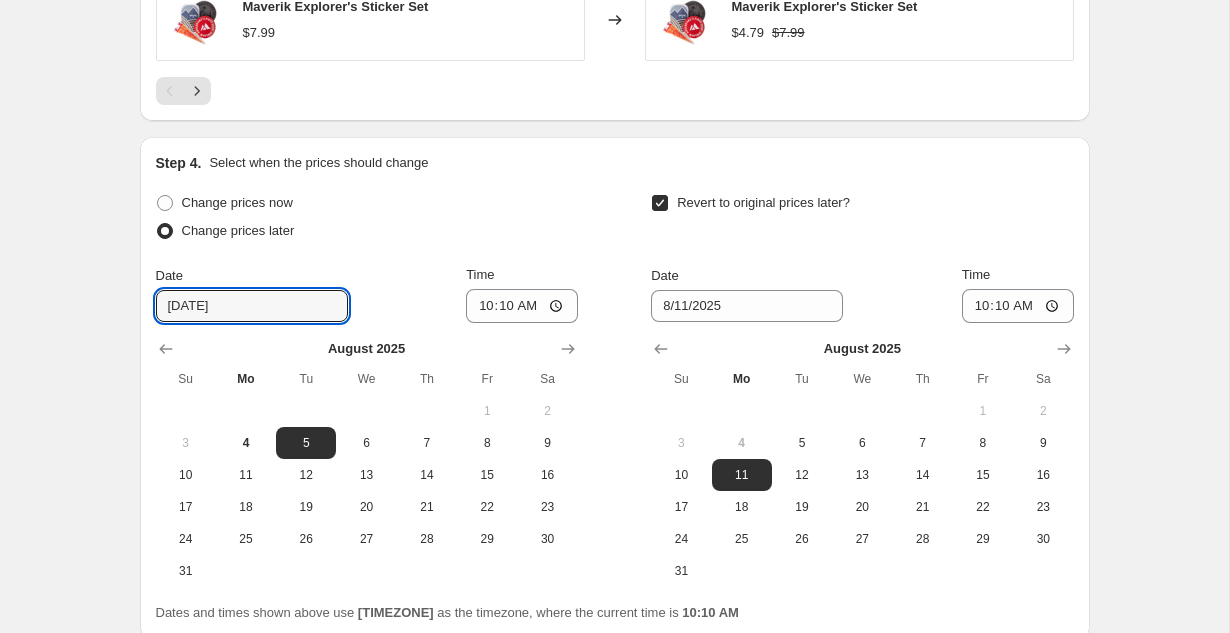 type on "9" 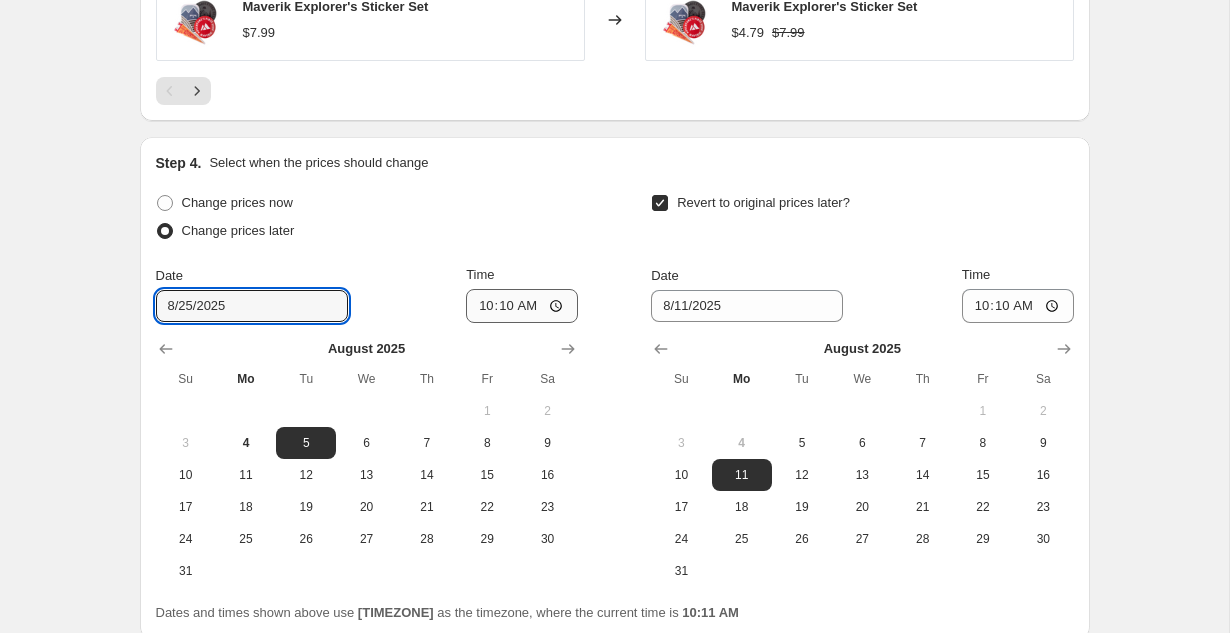type on "8/25/2025" 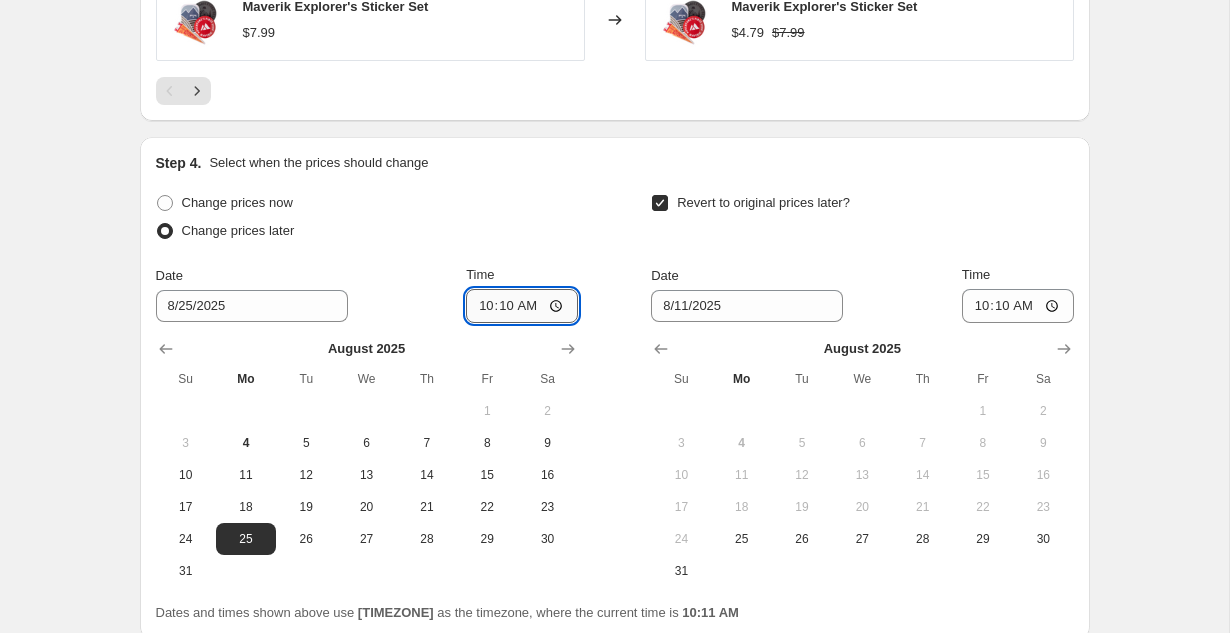 click on "10:10" at bounding box center [522, 306] 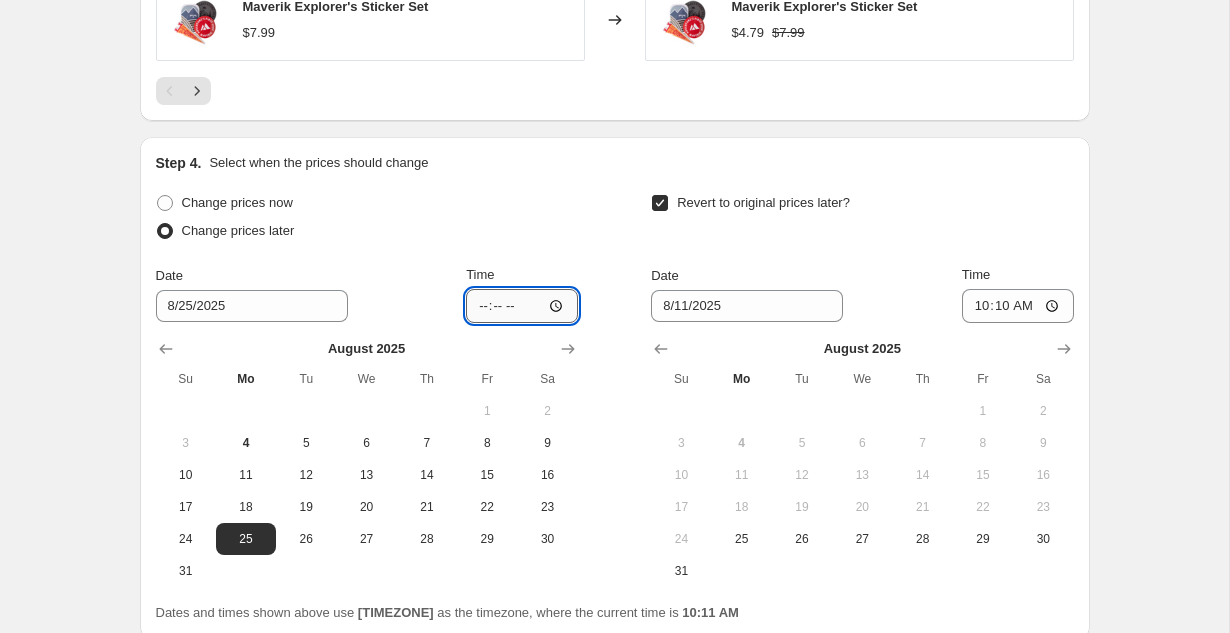 type on "[TIME]" 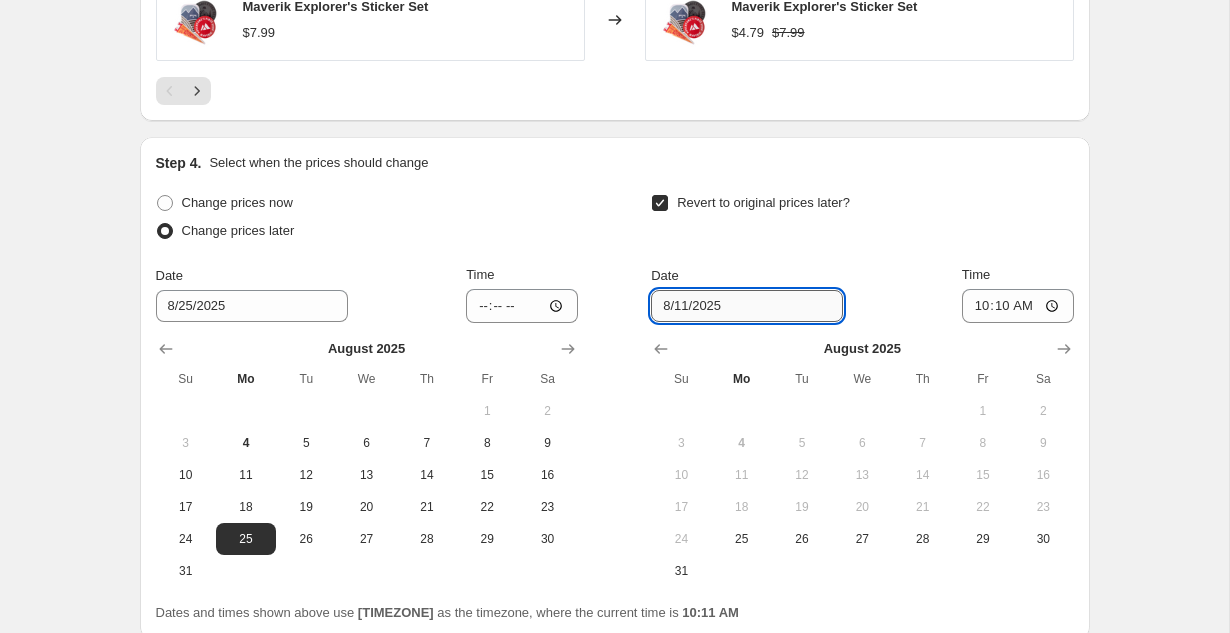 click on "8/11/2025" at bounding box center [747, 306] 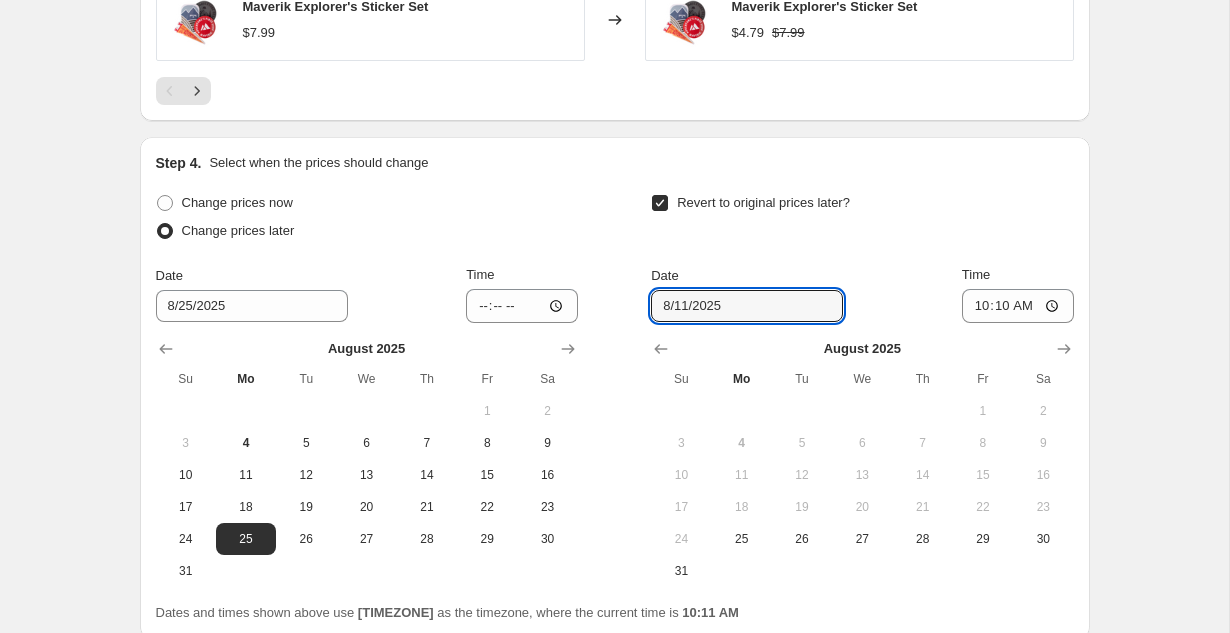 drag, startPoint x: 734, startPoint y: 307, endPoint x: 646, endPoint y: 309, distance: 88.02273 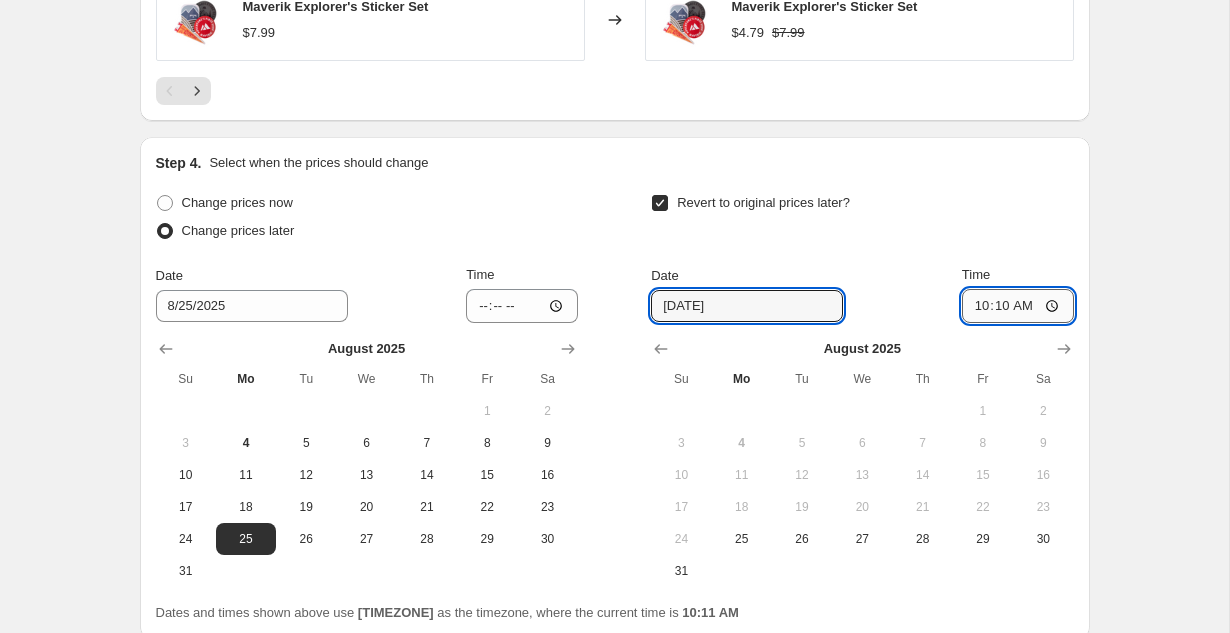 type on "9/1/2025" 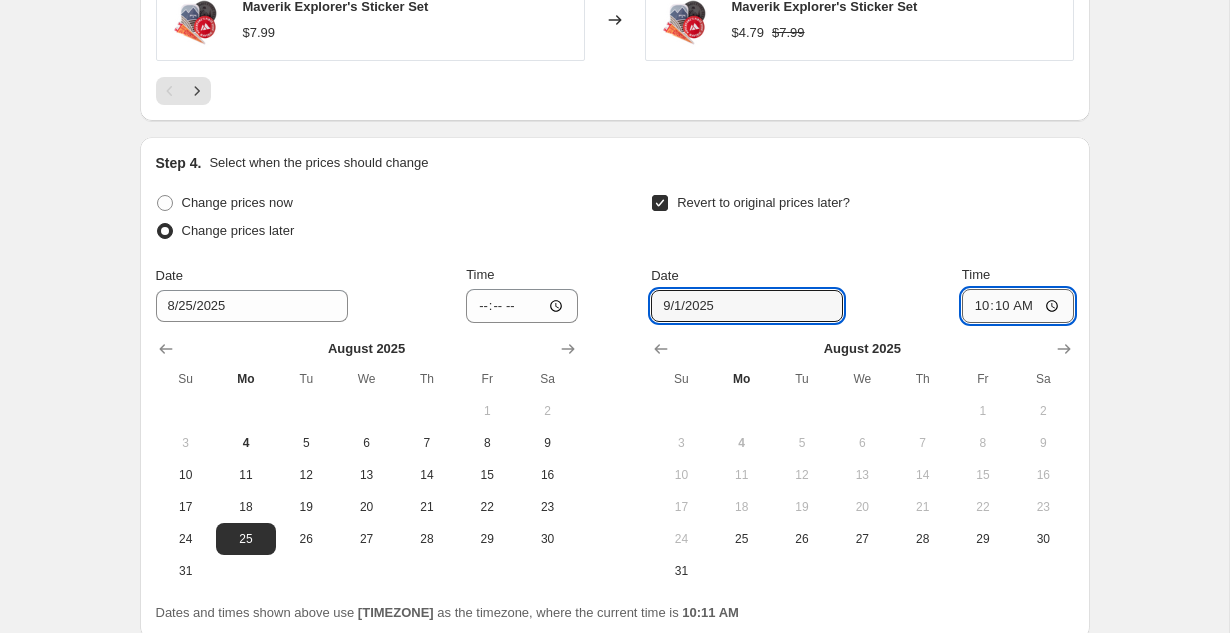click on "10:10" at bounding box center (1018, 306) 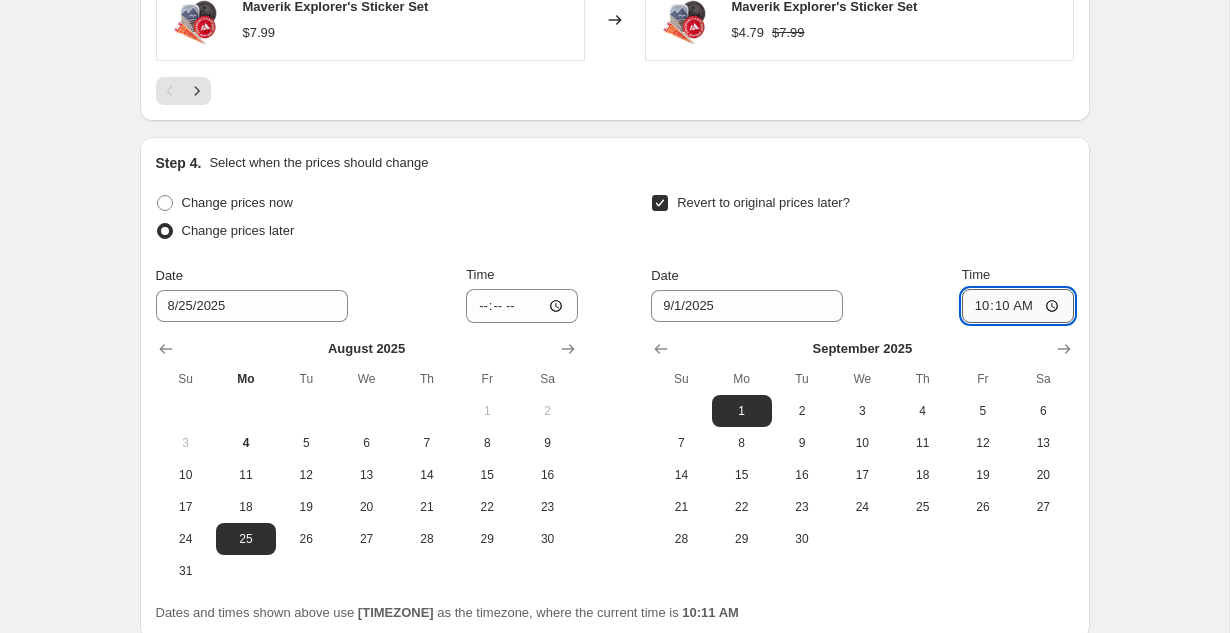click on "10:10" at bounding box center (1018, 306) 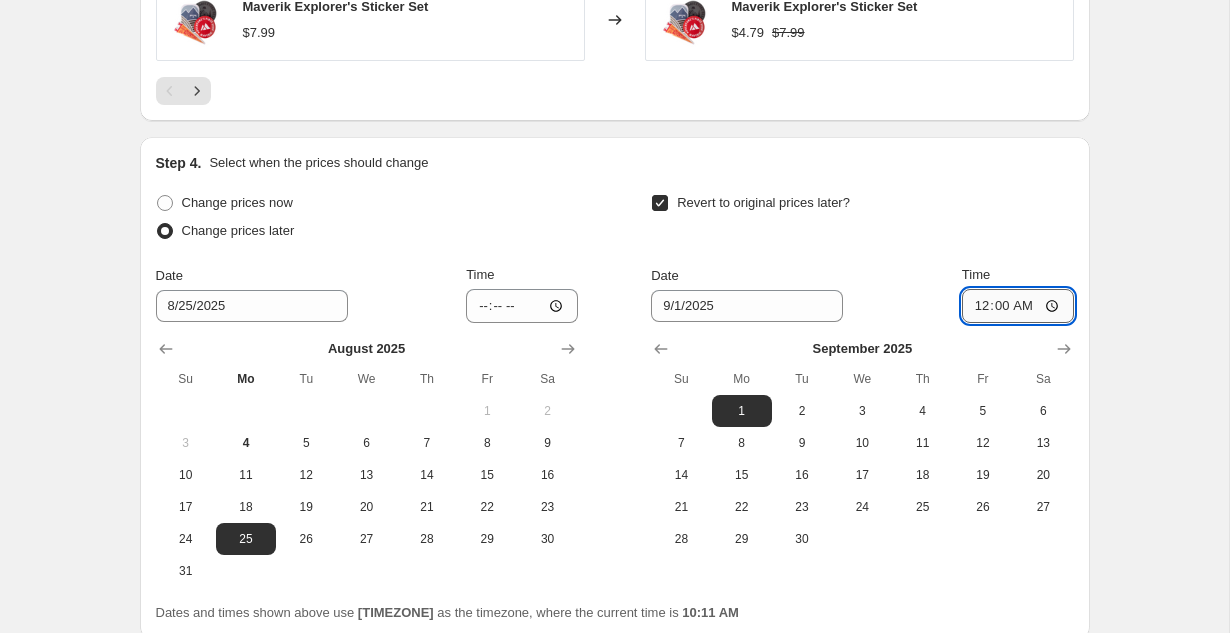 type on "12:00" 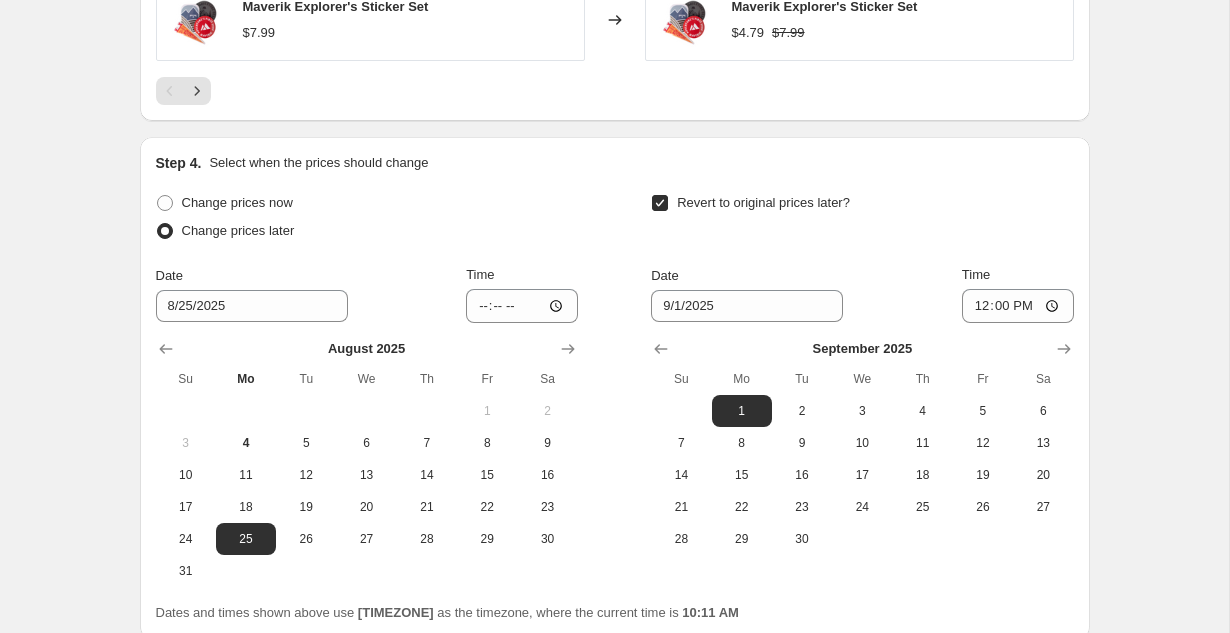 click on "Revert to original prices later? Date [DATE] Time [TIME] September   2025 Su Mo Tu We Th Fr Sa 1 2 3 4 5 6 7 8 9 10 11 12 13 14 15 16 17 18 19 20 21 22 23 24 25 26 27 28 29 30" at bounding box center [862, 372] 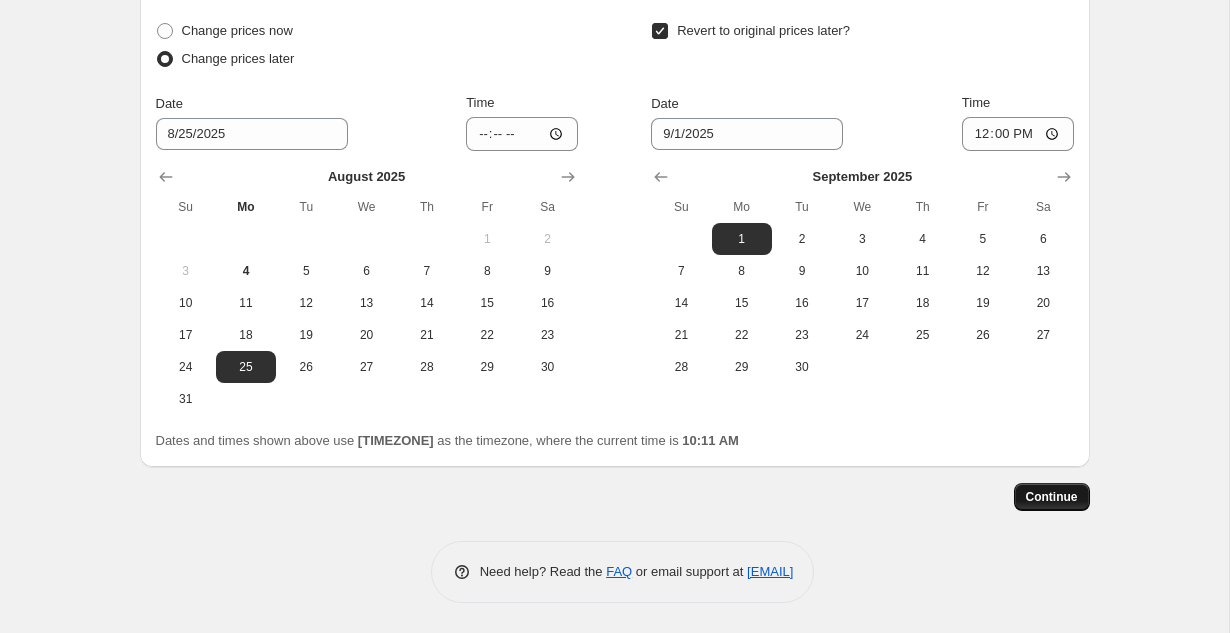 click on "Continue" at bounding box center (1052, 497) 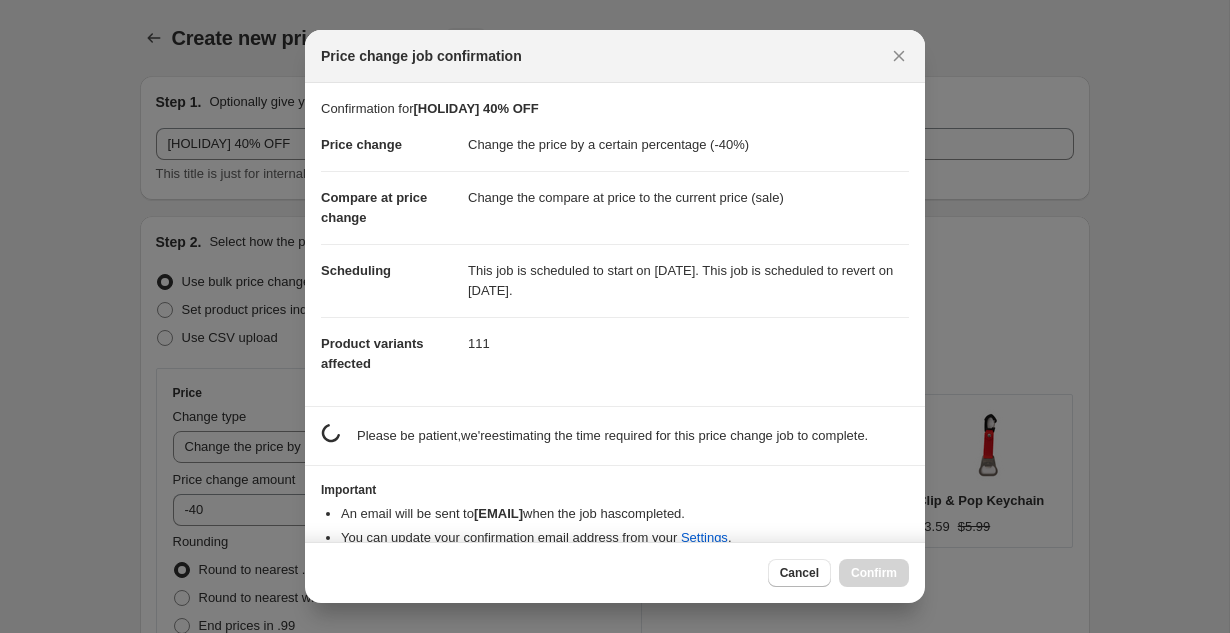 scroll, scrollTop: 1965, scrollLeft: 0, axis: vertical 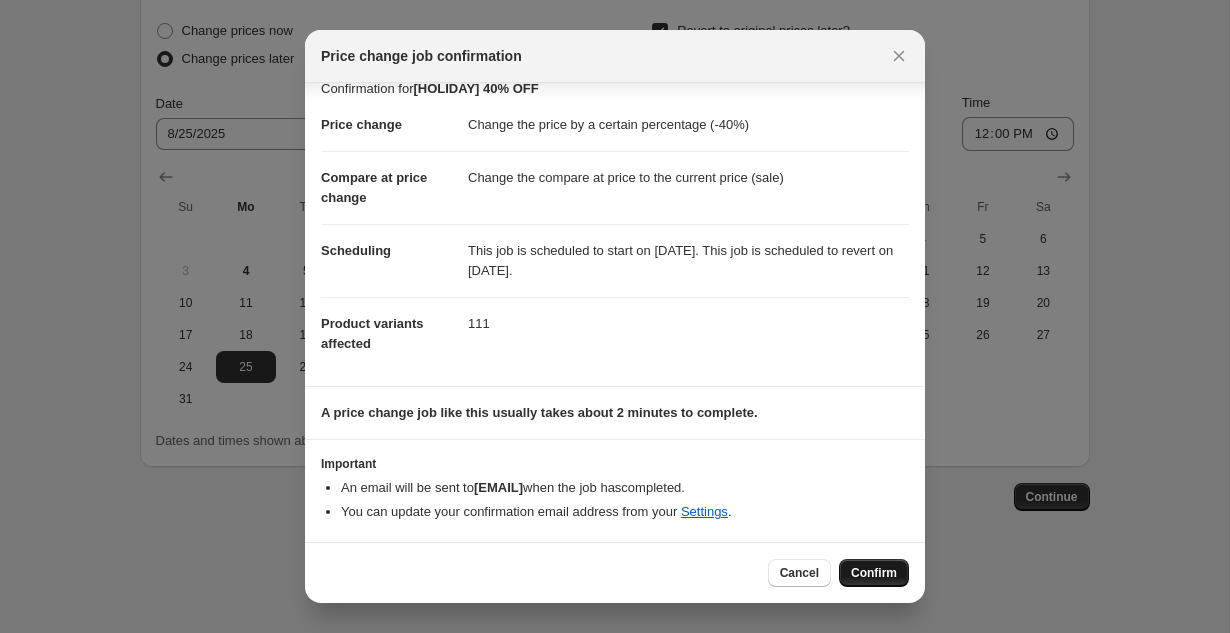 click on "Confirm" at bounding box center [874, 573] 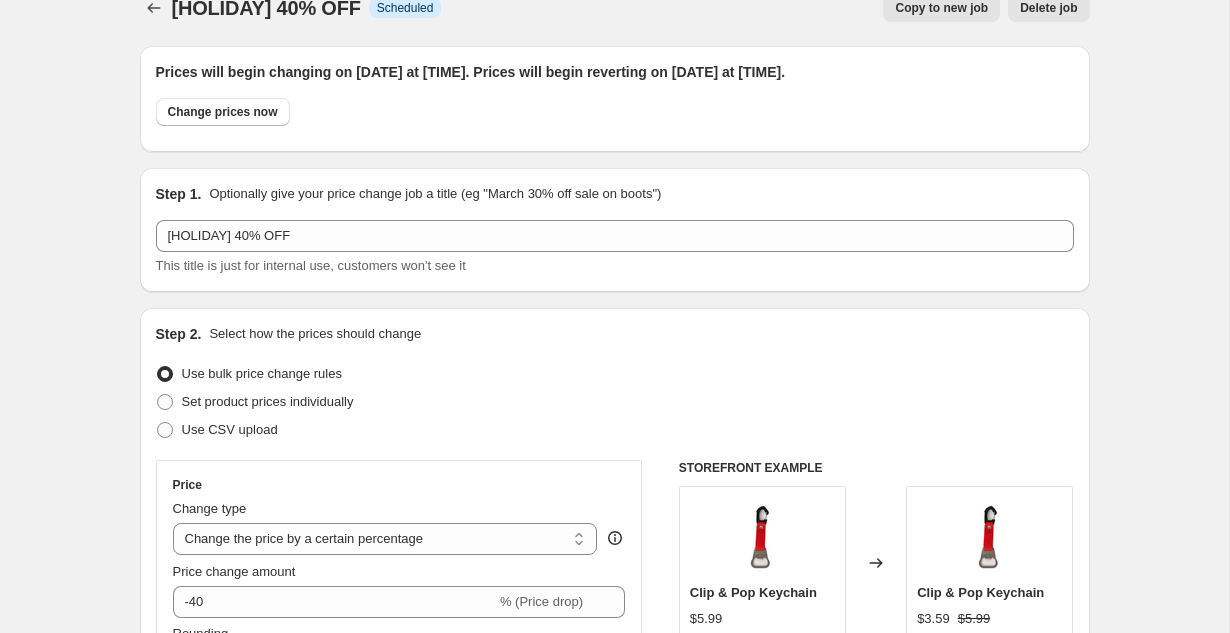 scroll, scrollTop: 0, scrollLeft: 0, axis: both 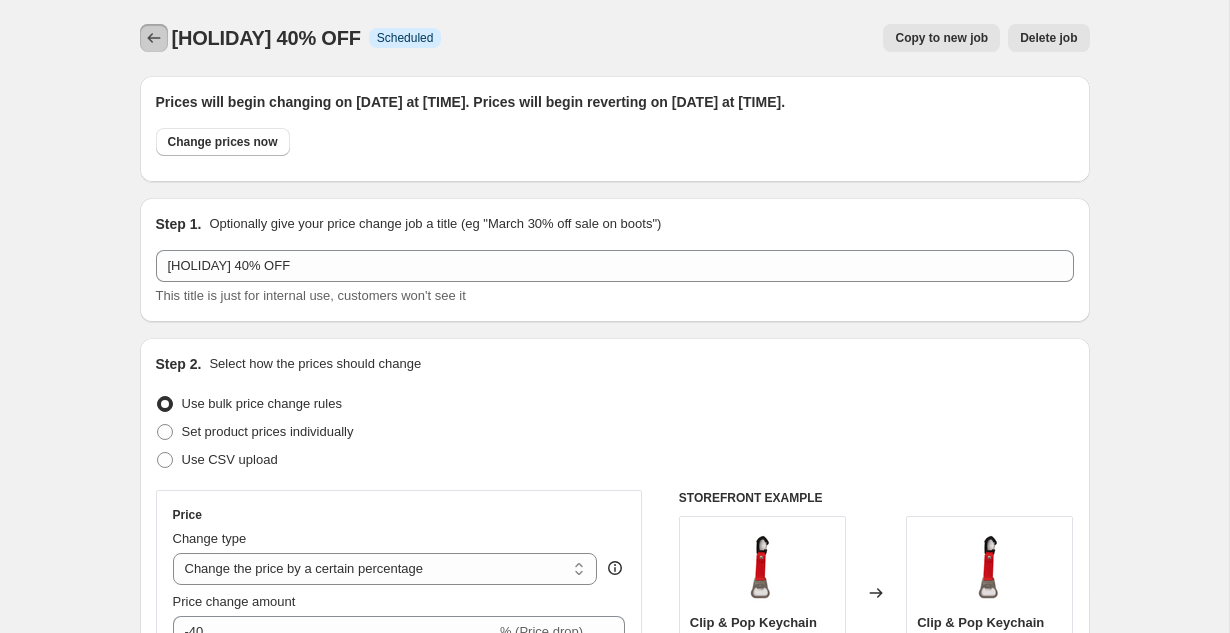 click 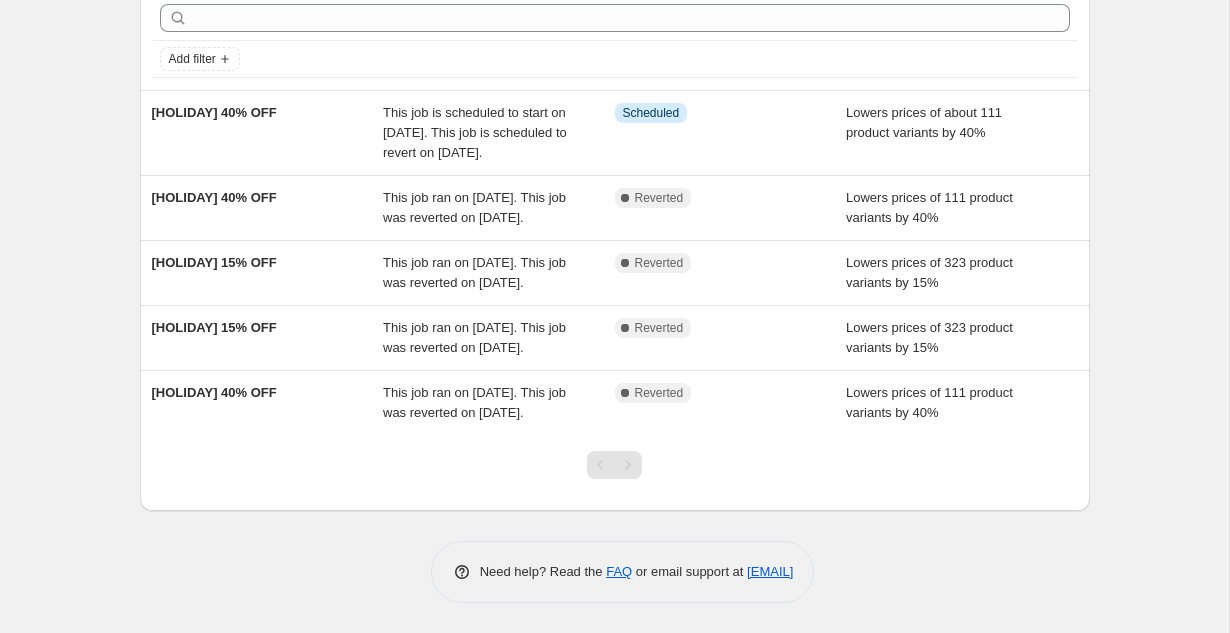 scroll, scrollTop: 192, scrollLeft: 0, axis: vertical 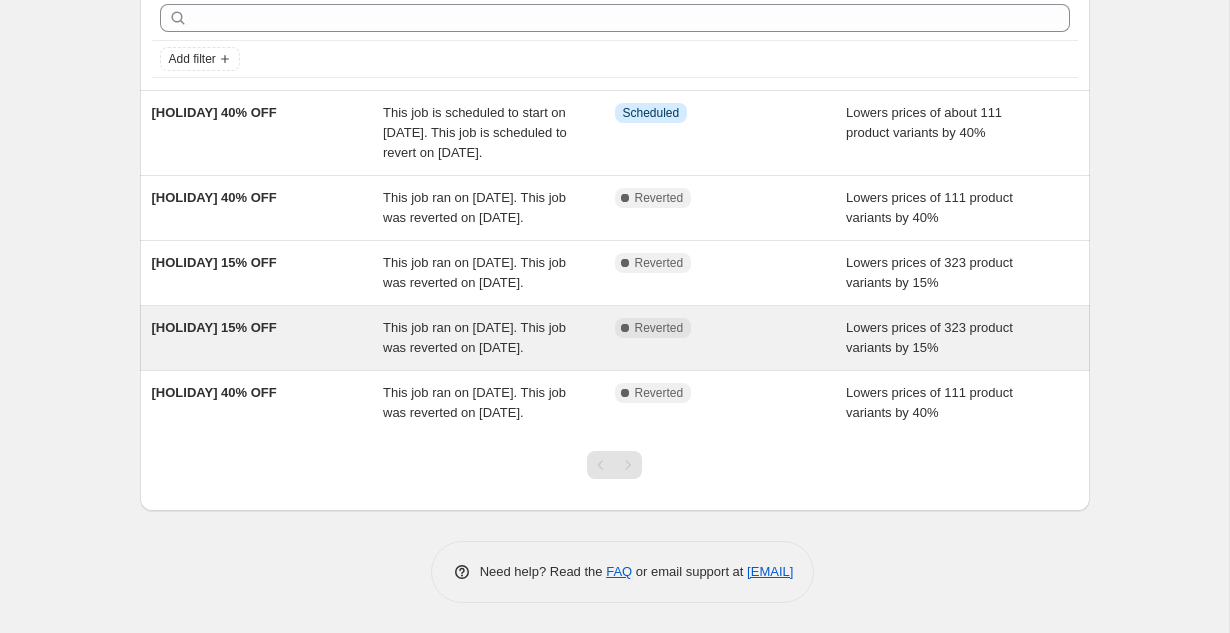 click on "[HOLIDAY] 15% OFF" at bounding box center [268, 338] 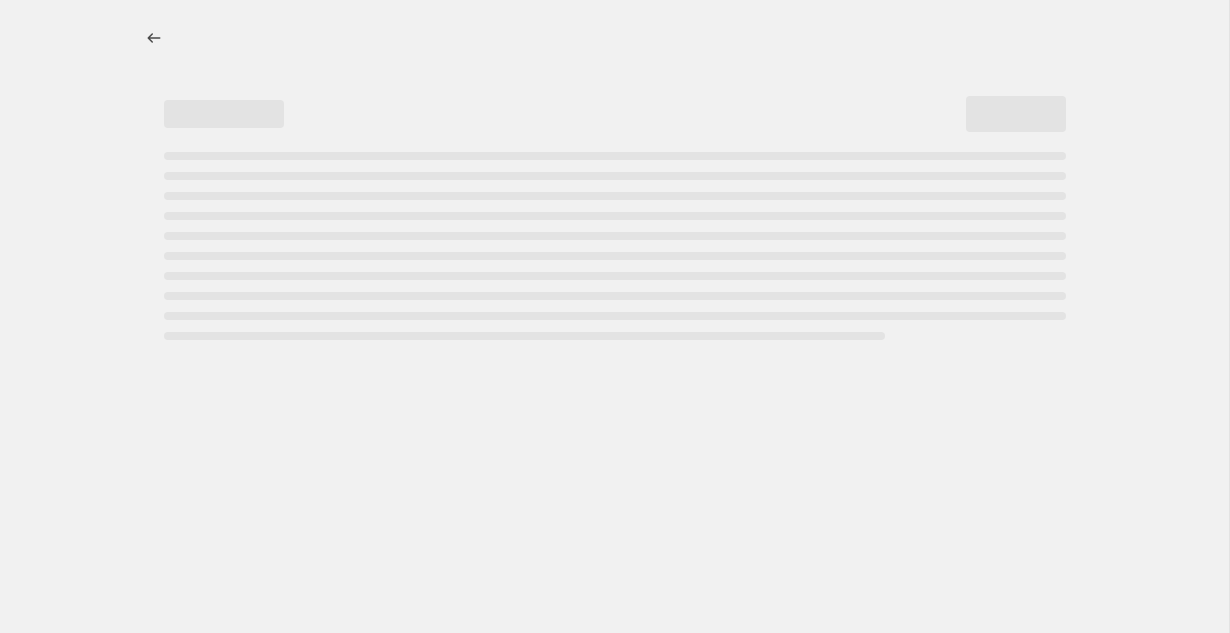 select on "percentage" 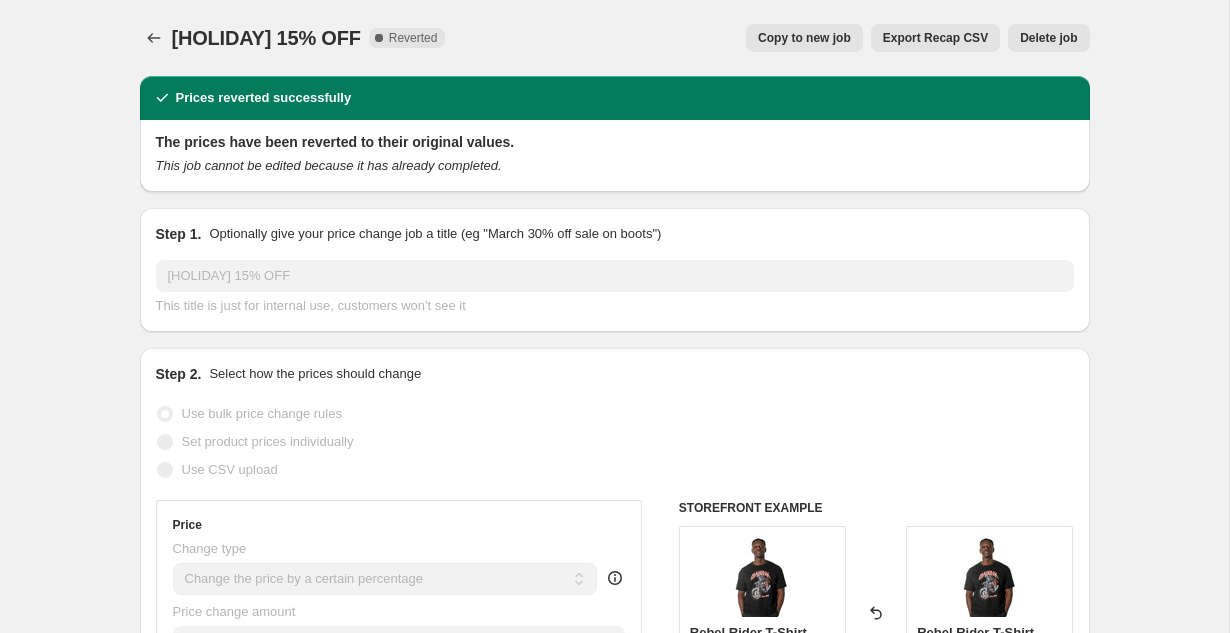 click on "Copy to new job" at bounding box center [804, 38] 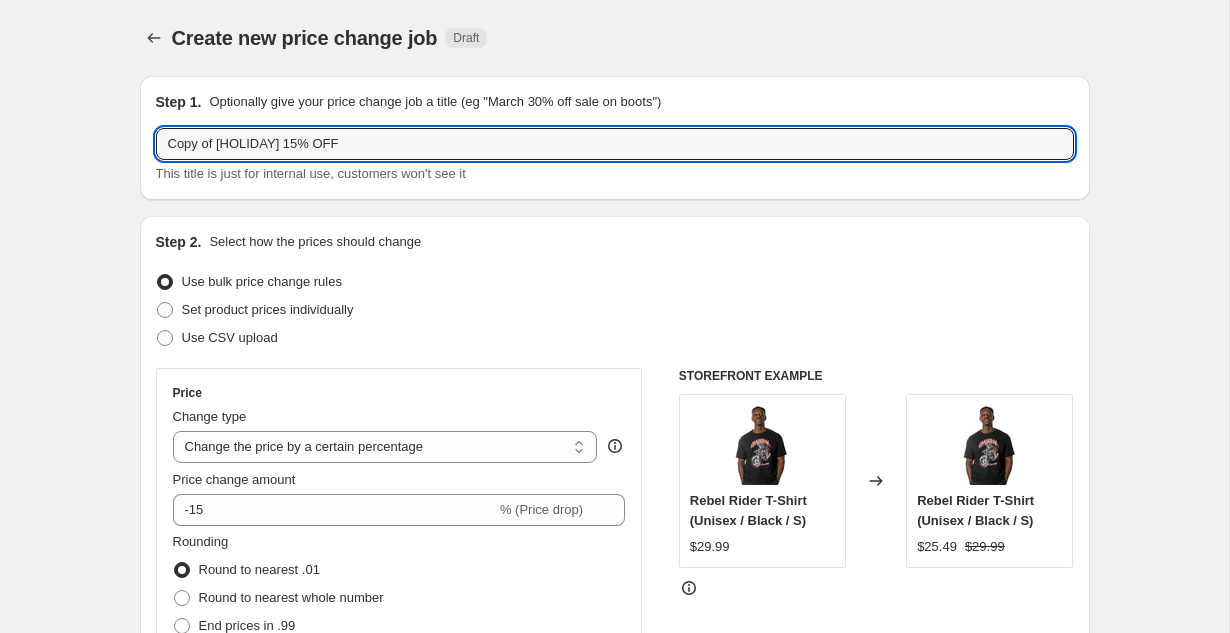 drag, startPoint x: 283, startPoint y: 146, endPoint x: 144, endPoint y: 148, distance: 139.01439 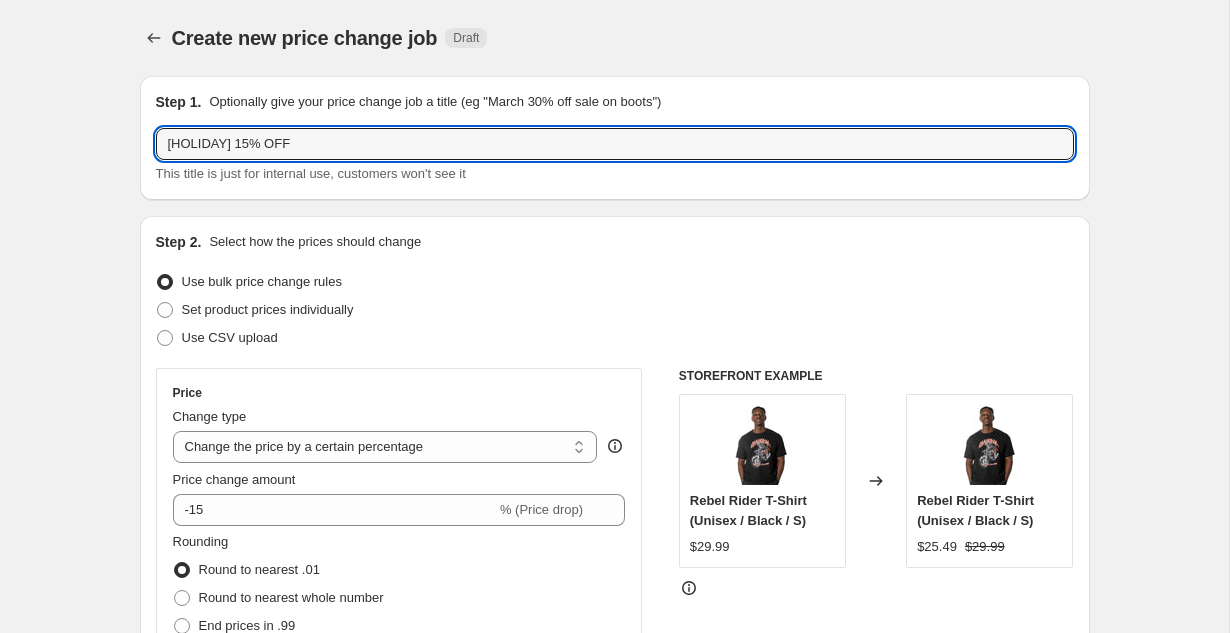 type on "[HOLIDAY] 15% OFF" 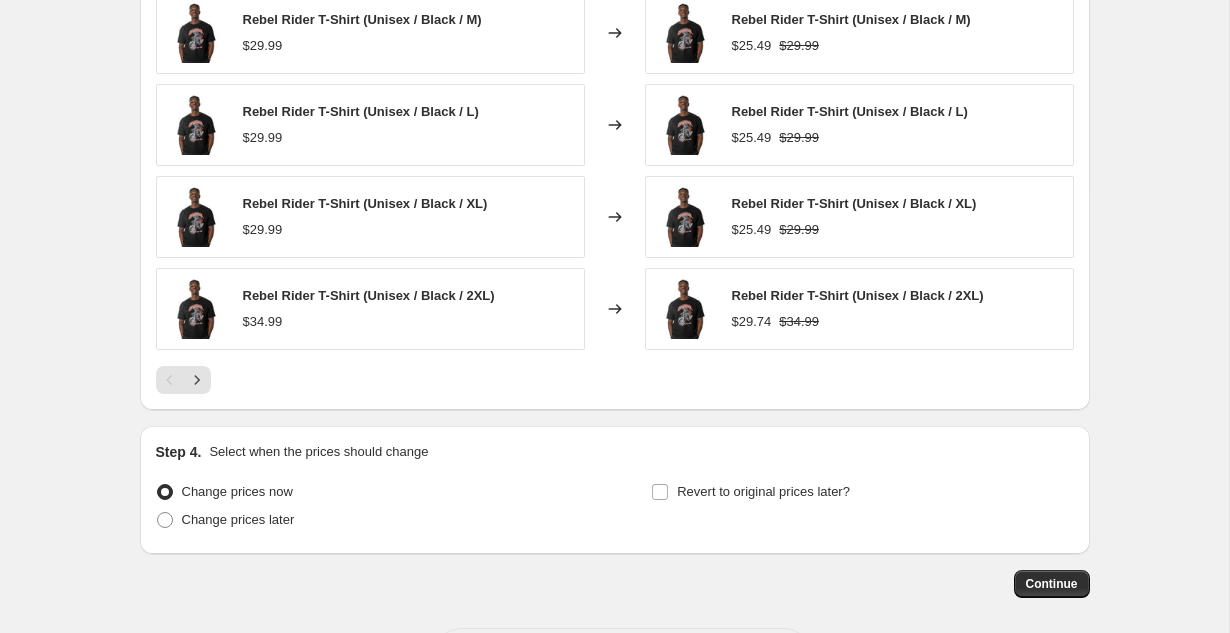 scroll, scrollTop: 1591, scrollLeft: 0, axis: vertical 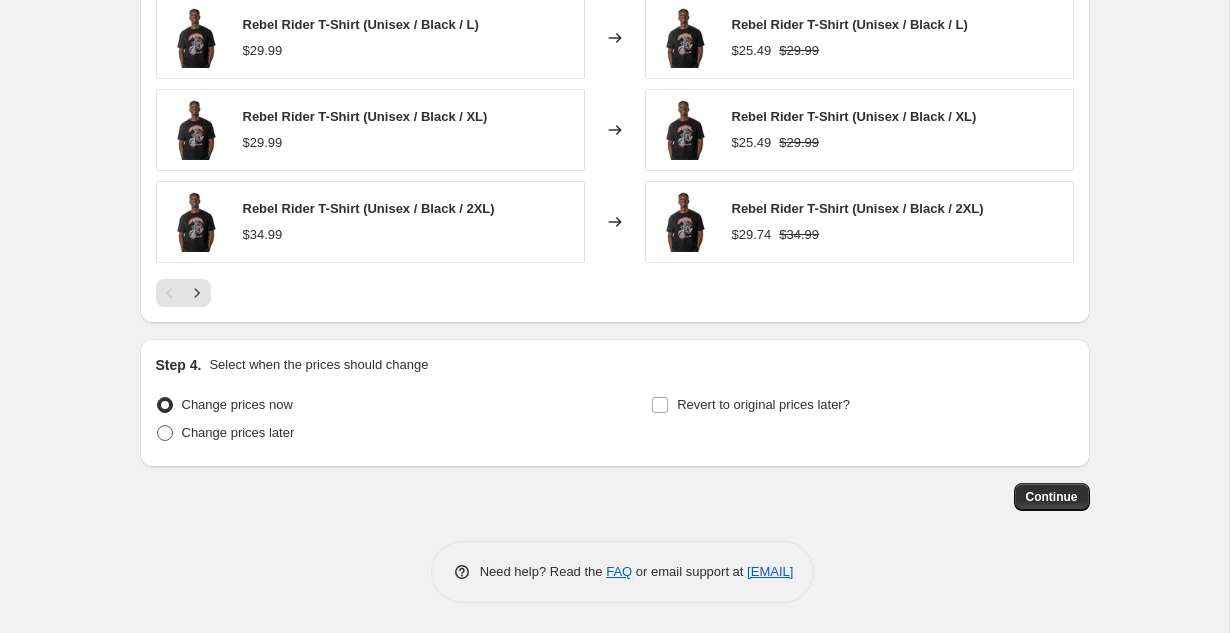 click at bounding box center (165, 433) 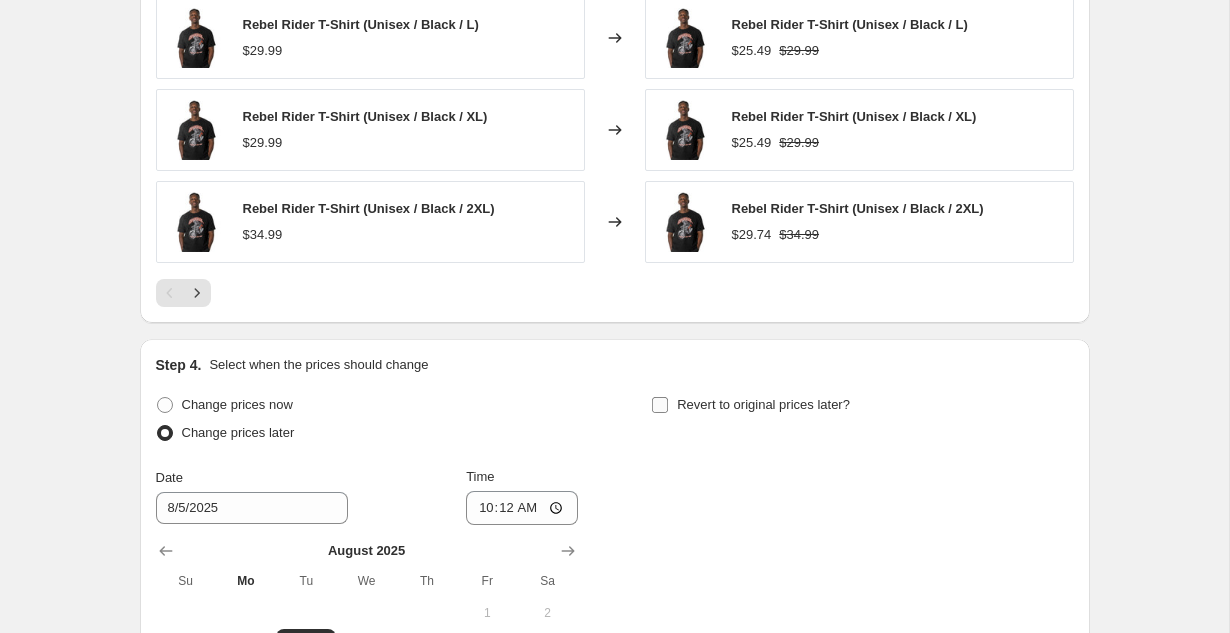 click on "Revert to original prices later?" at bounding box center [660, 405] 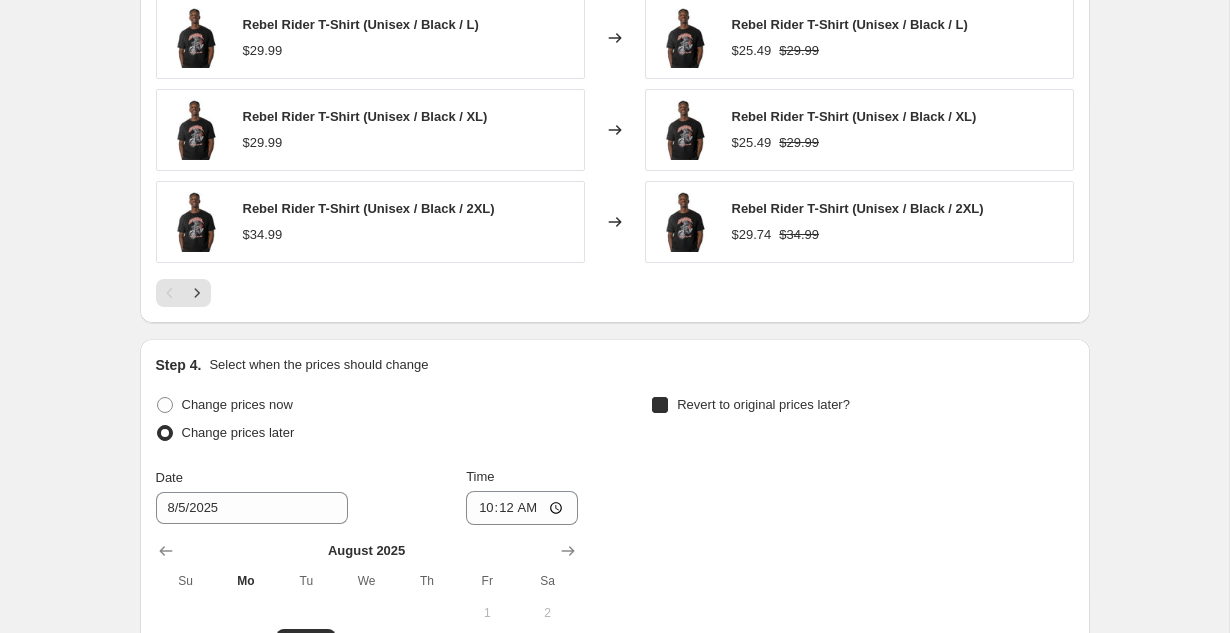 checkbox on "true" 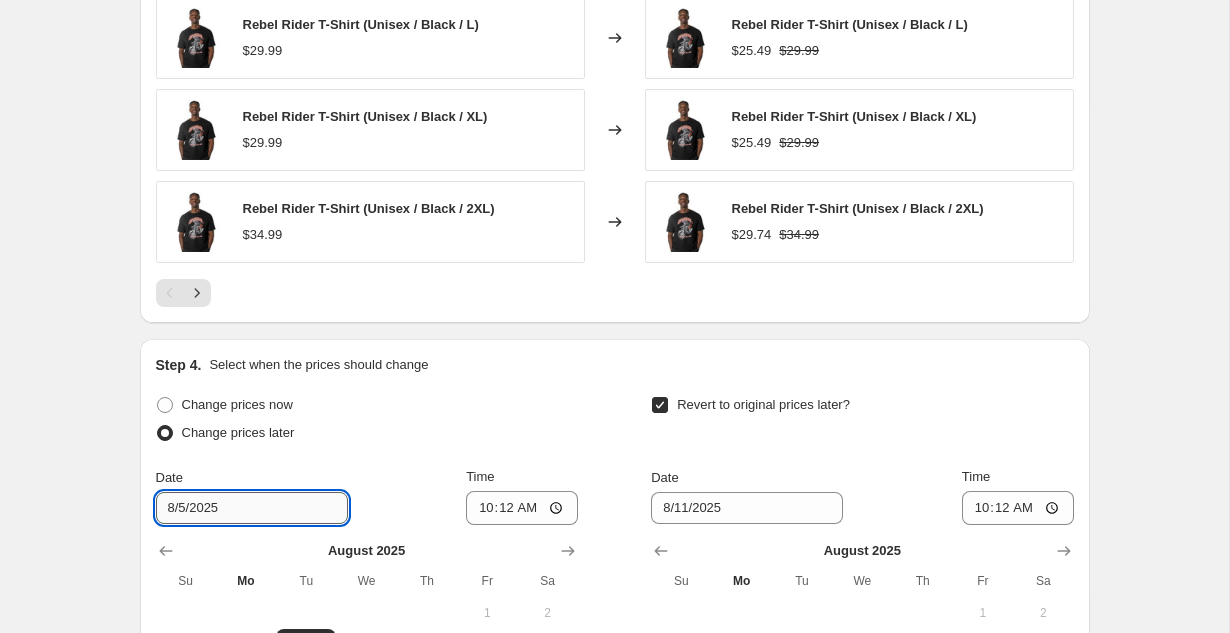 click on "8/5/2025" at bounding box center [252, 508] 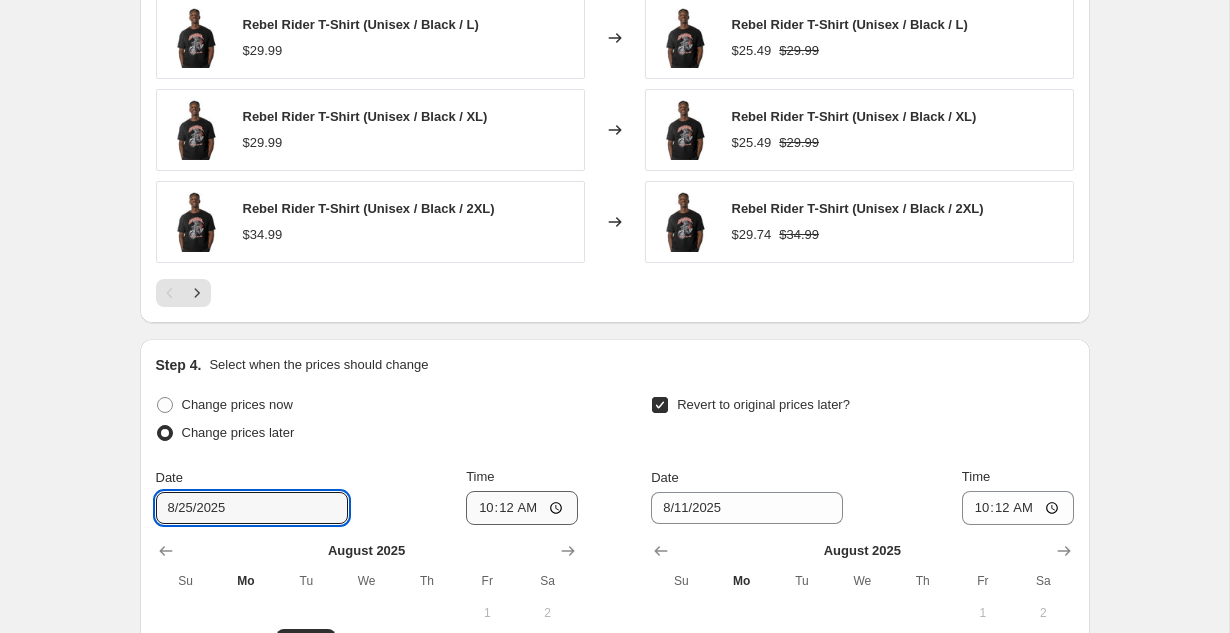 type on "8/25/2025" 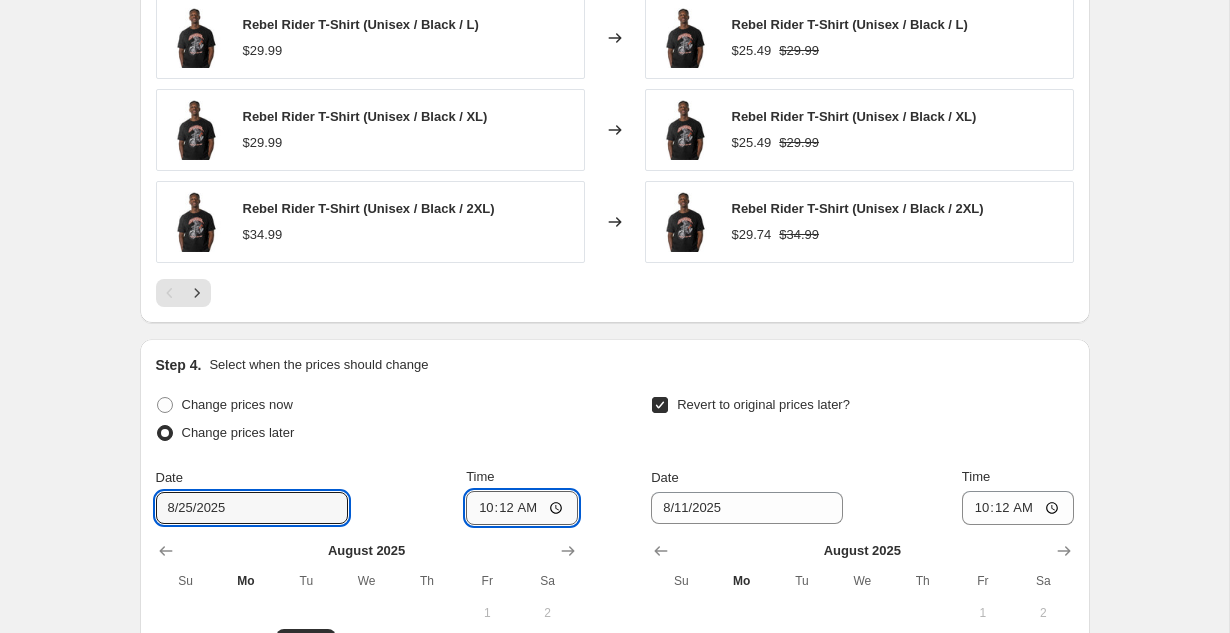 click on "10:12" at bounding box center [522, 508] 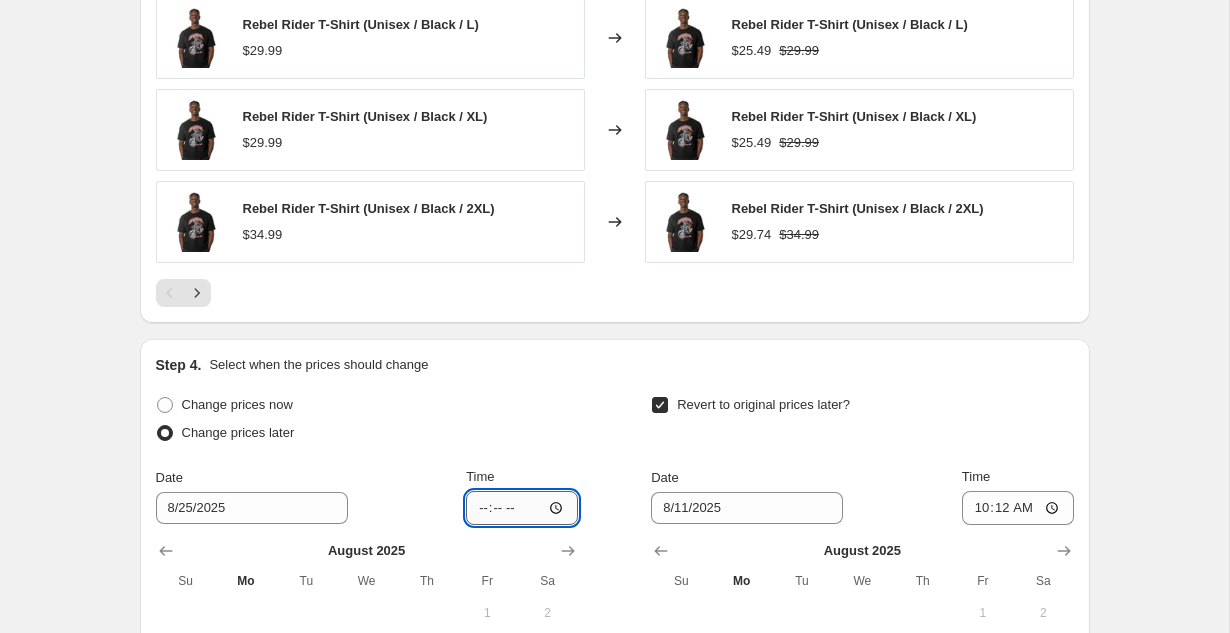 type on "06:12" 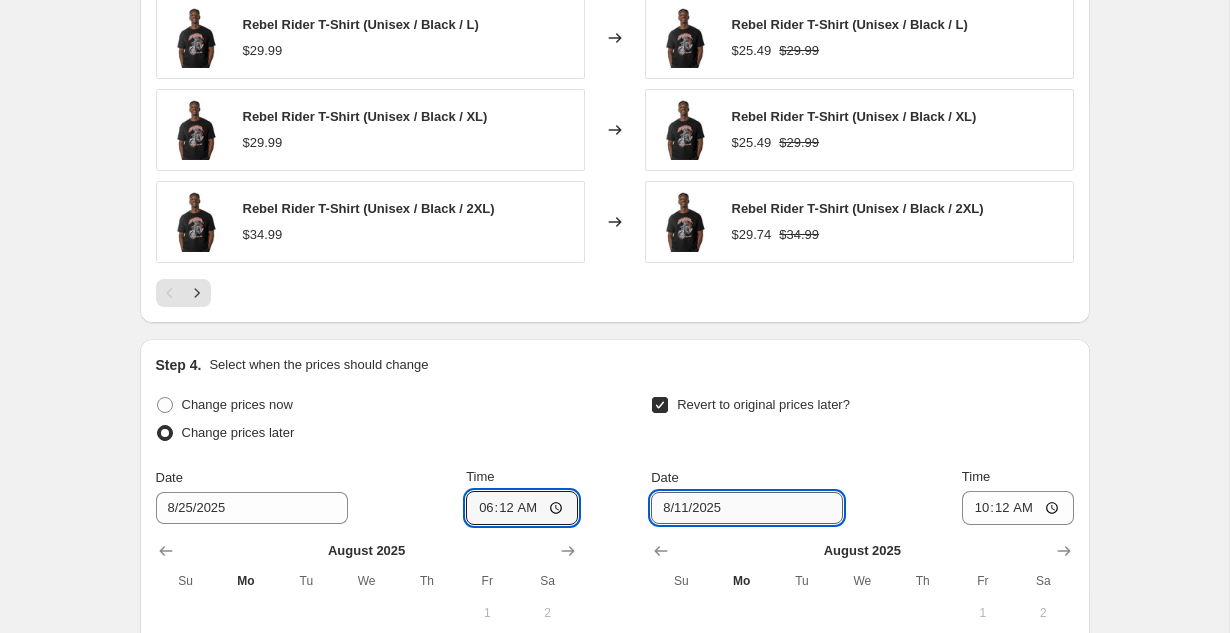 click on "8/11/2025" at bounding box center [747, 508] 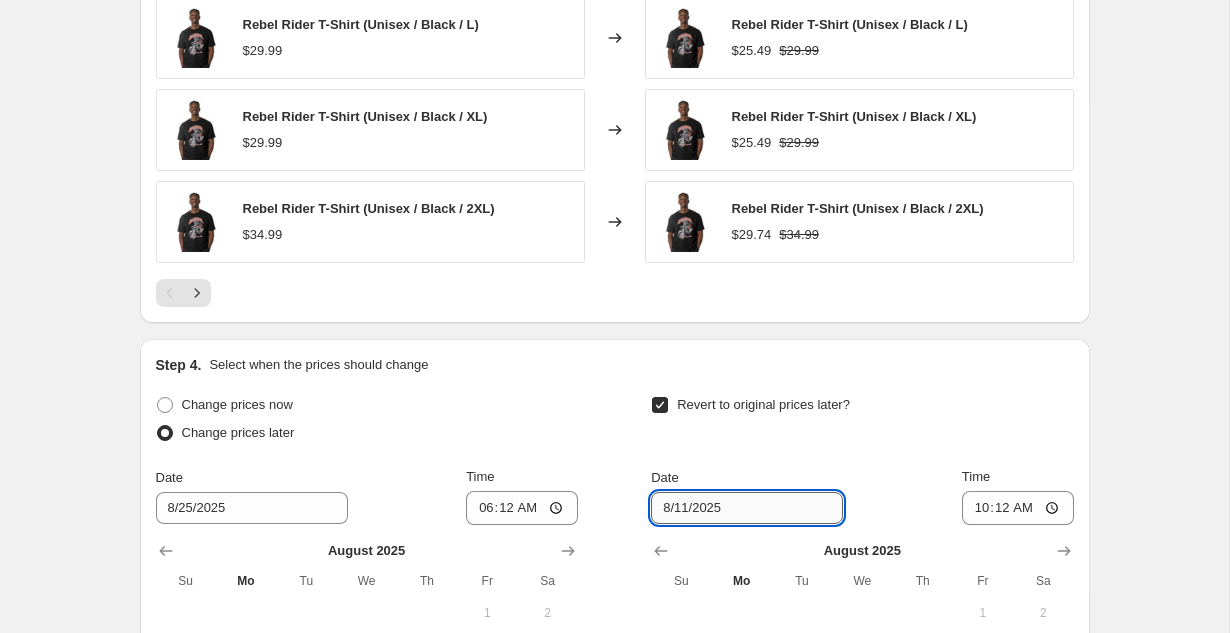 click on "8/11/2025" at bounding box center [747, 508] 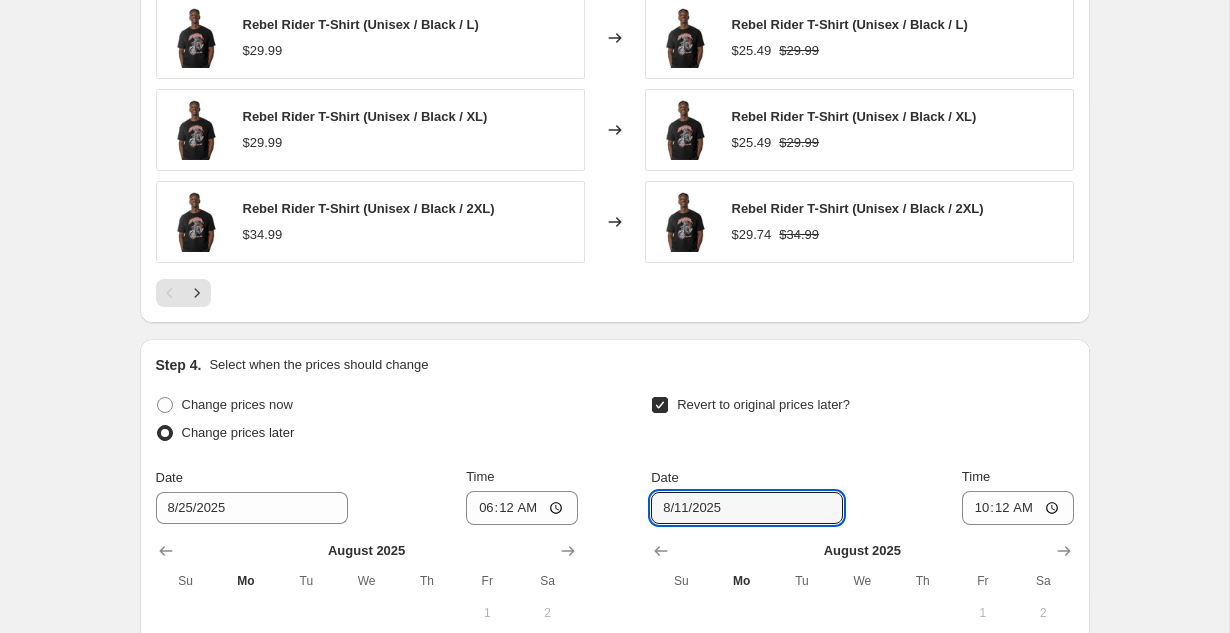 drag, startPoint x: 687, startPoint y: 508, endPoint x: 646, endPoint y: 509, distance: 41.01219 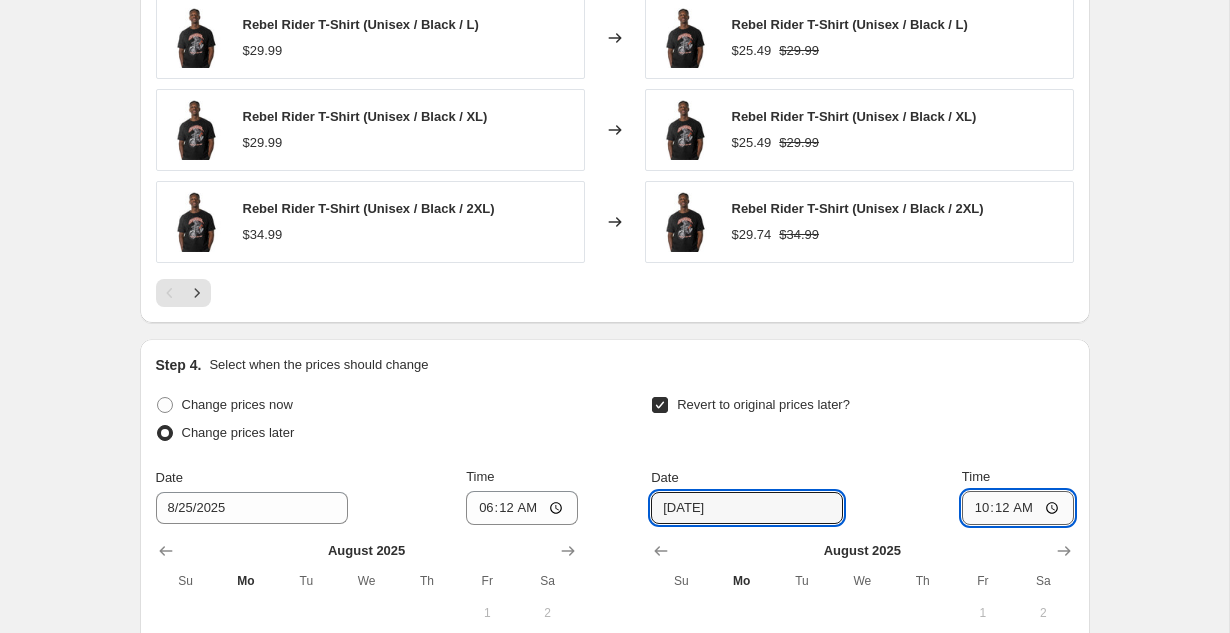 type on "9/1/2025" 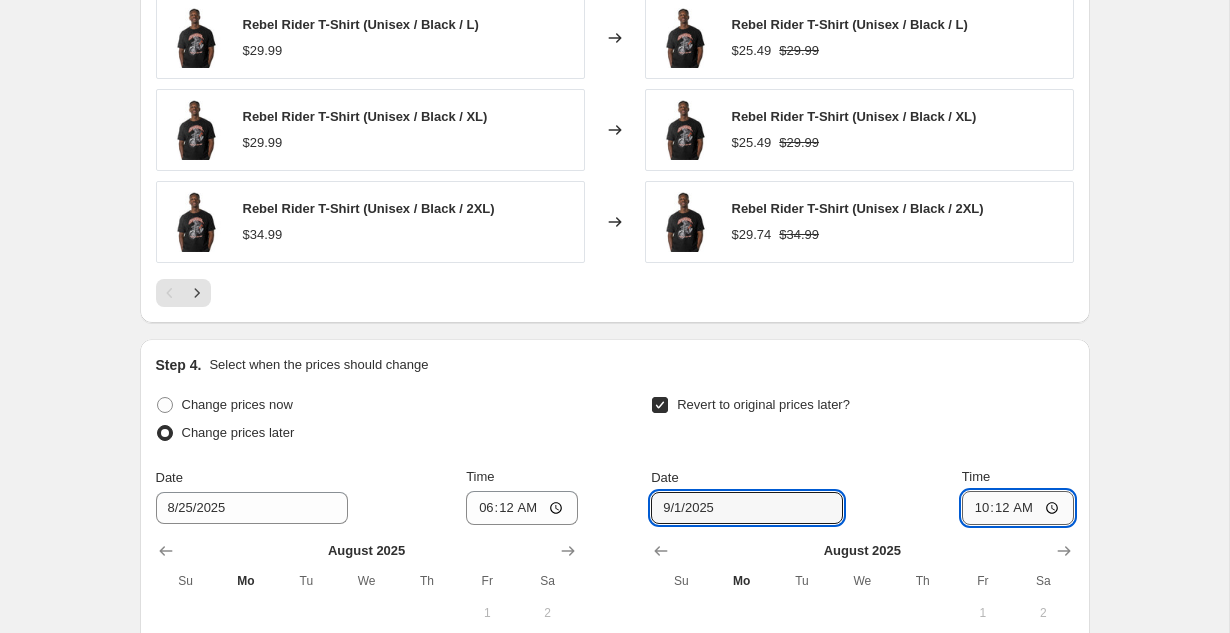 click on "10:12" at bounding box center (1018, 508) 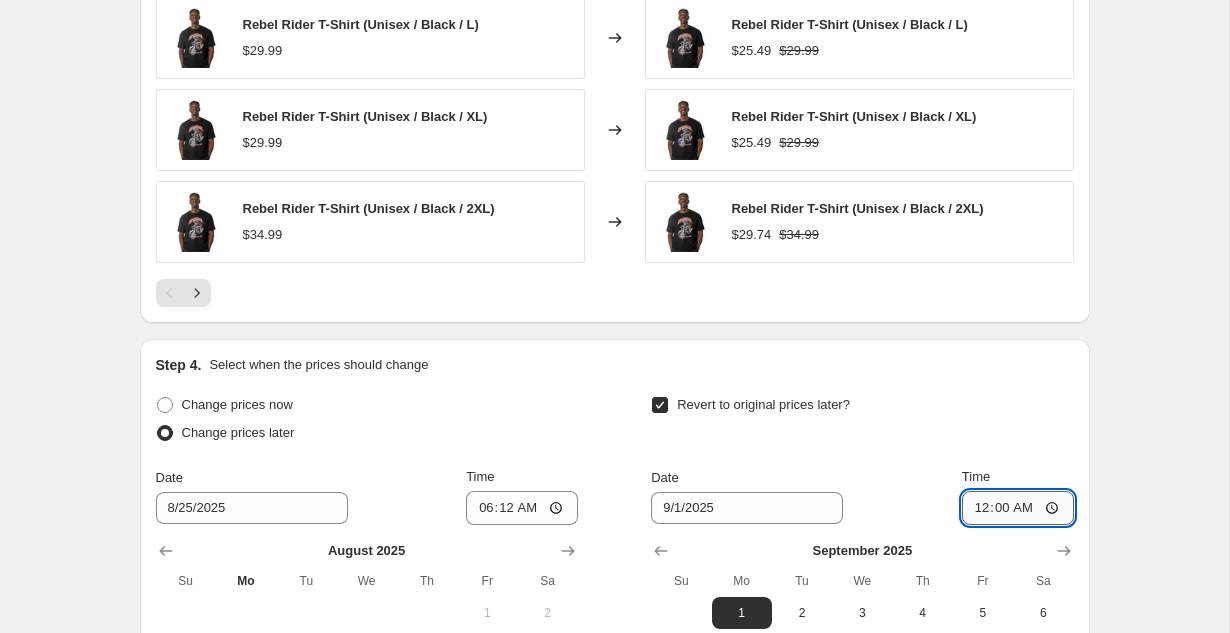 type on "12:00" 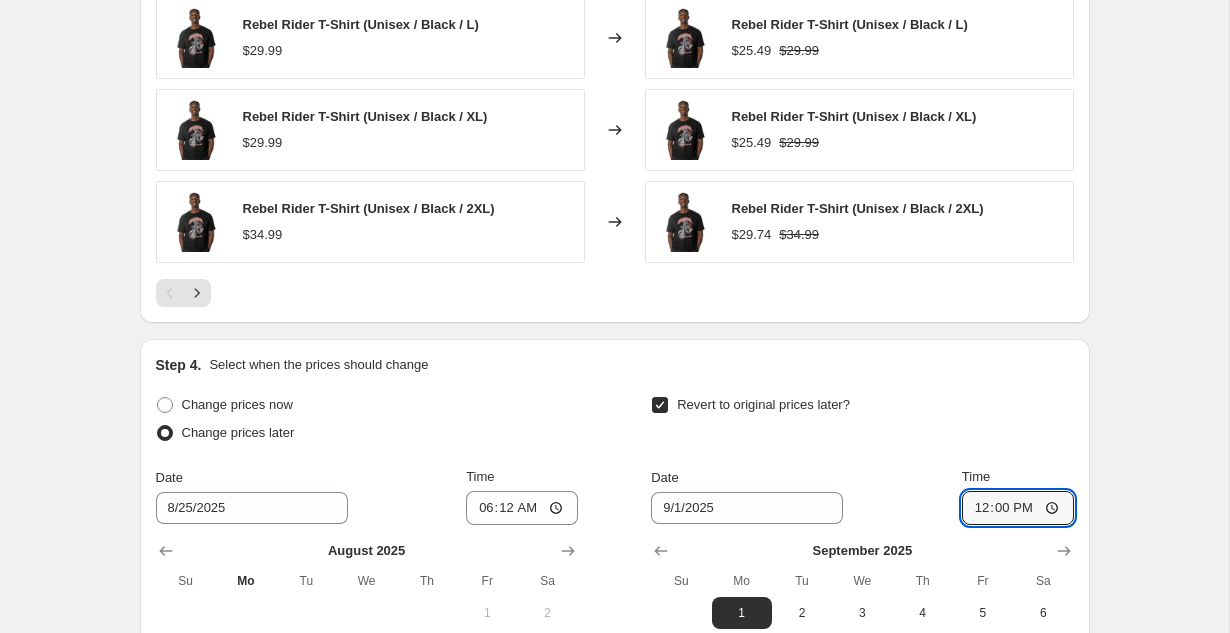 click on "Revert to original prices later?" at bounding box center (862, 421) 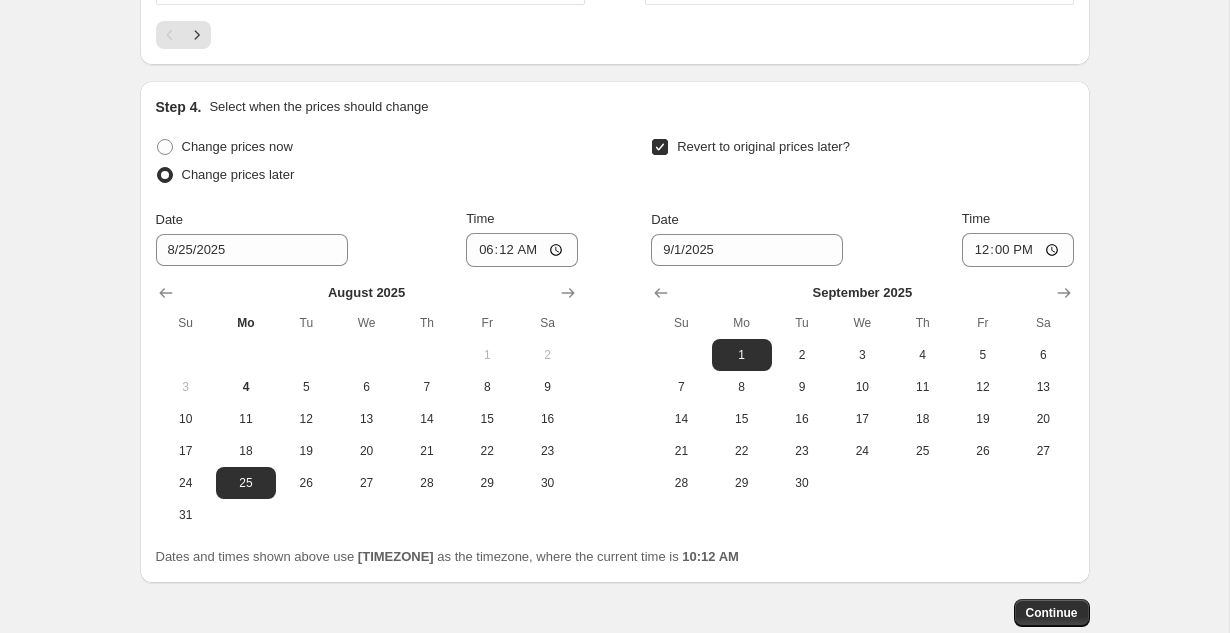 scroll, scrollTop: 1852, scrollLeft: 0, axis: vertical 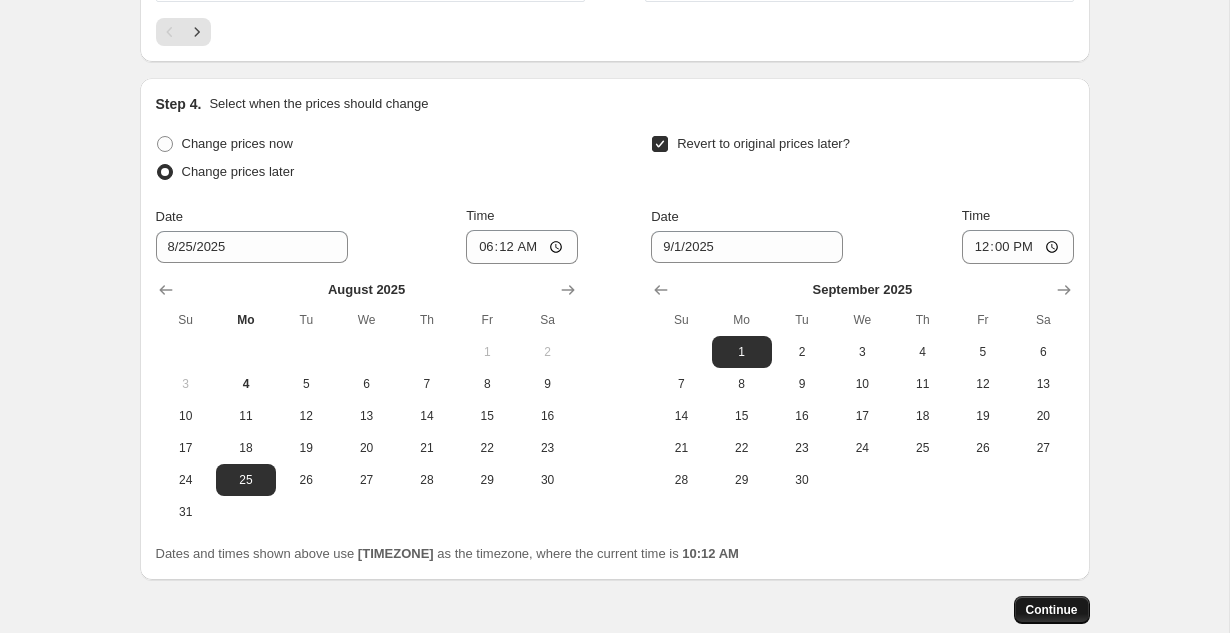 click on "Continue" at bounding box center (1052, 610) 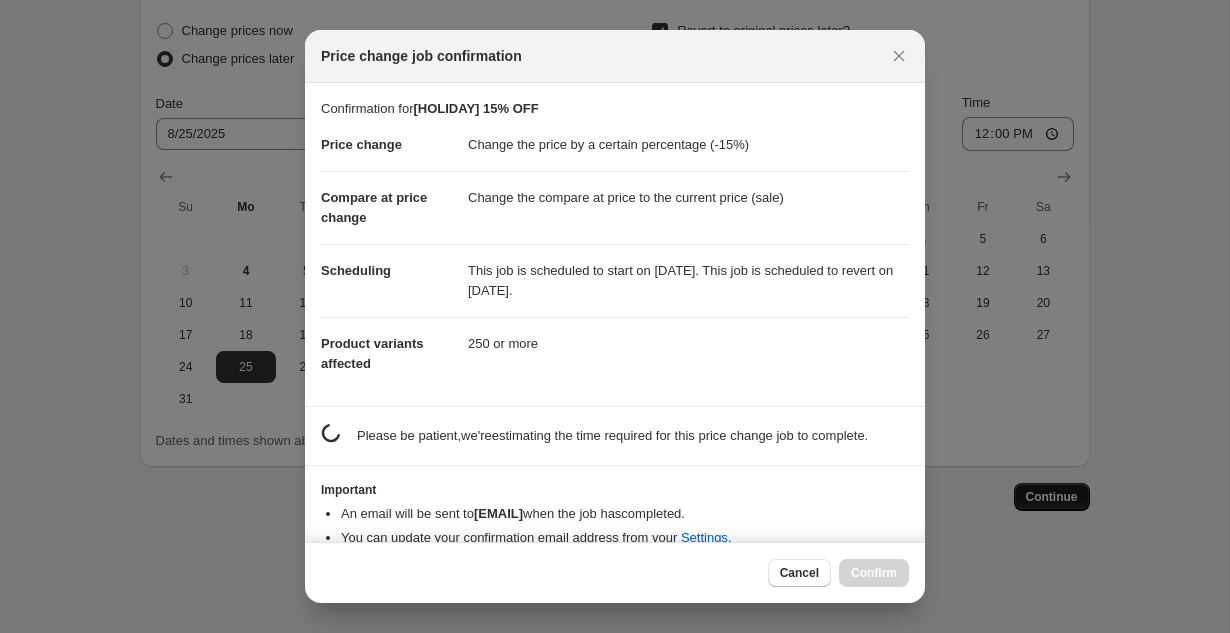 scroll, scrollTop: 1852, scrollLeft: 0, axis: vertical 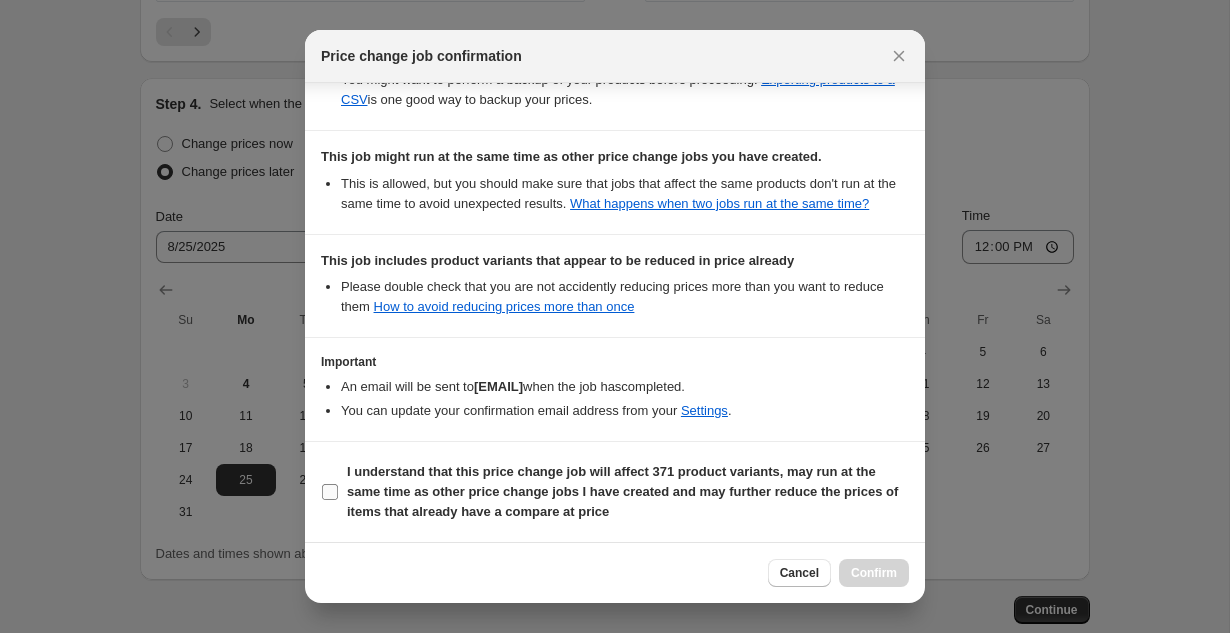 click on "I understand that this price change job will affect 371 product variants, may run at the same time as other price change jobs I have created and may further reduce the prices of items that already have a compare at price" at bounding box center (330, 492) 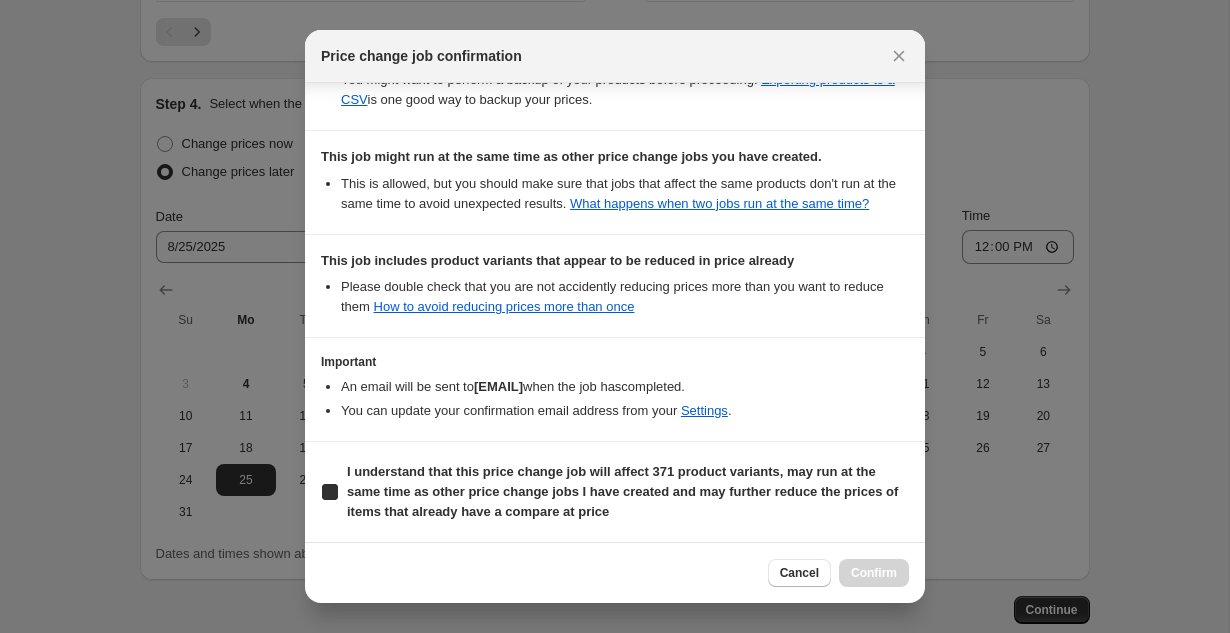 checkbox on "true" 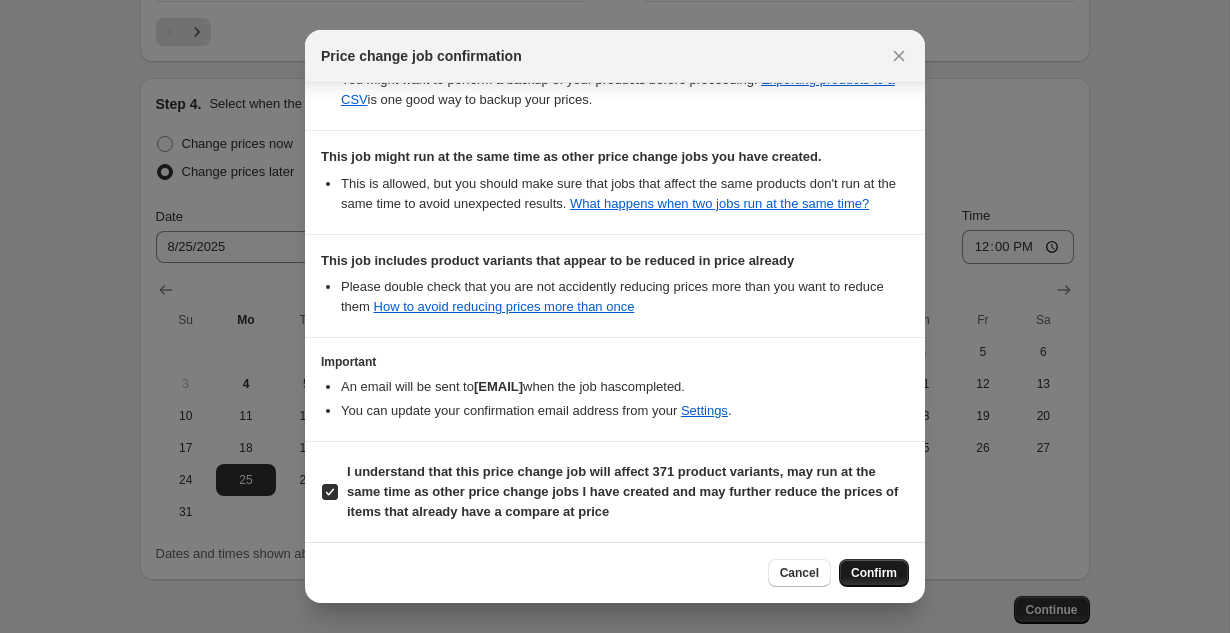 click on "Confirm" at bounding box center (874, 573) 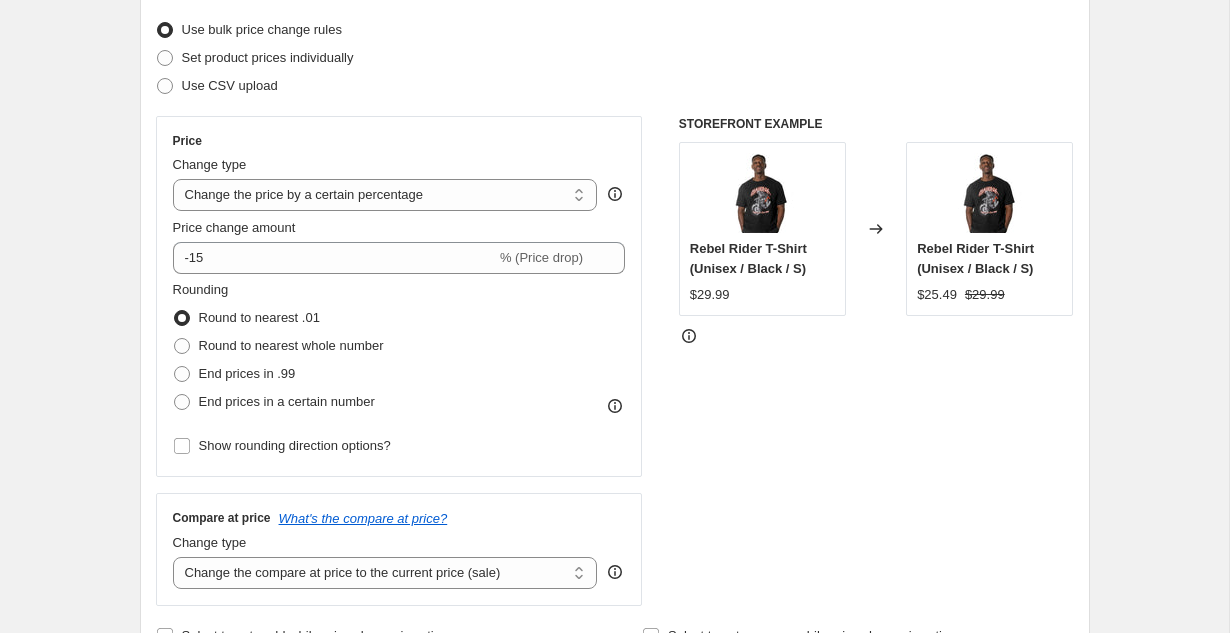 scroll, scrollTop: 0, scrollLeft: 0, axis: both 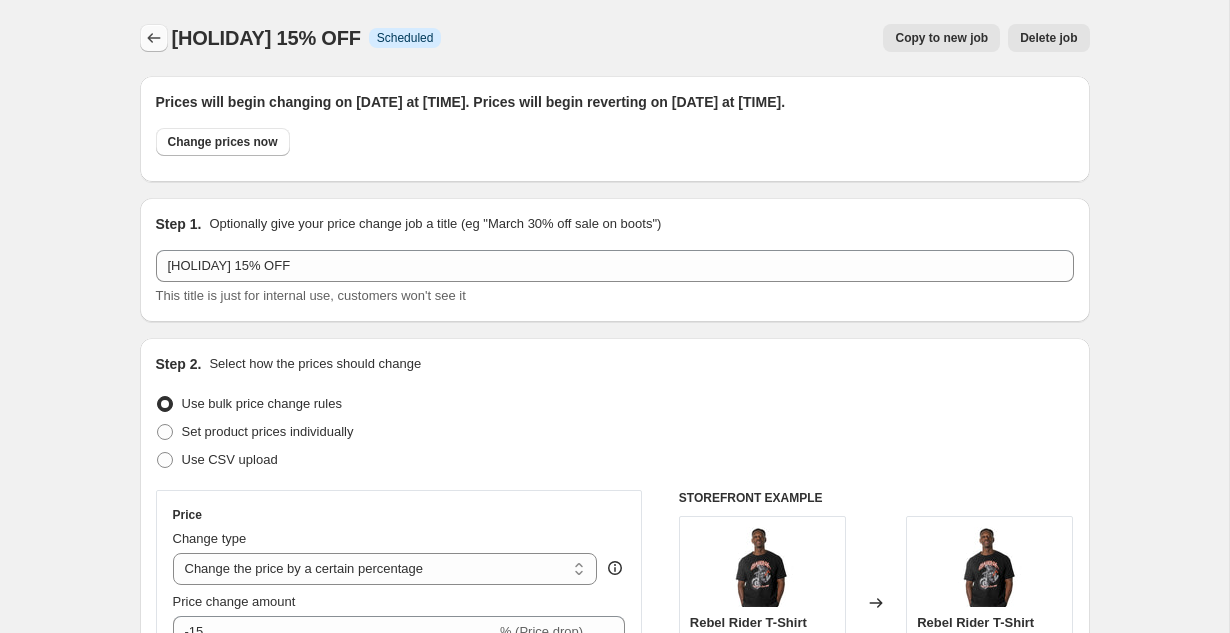 click 